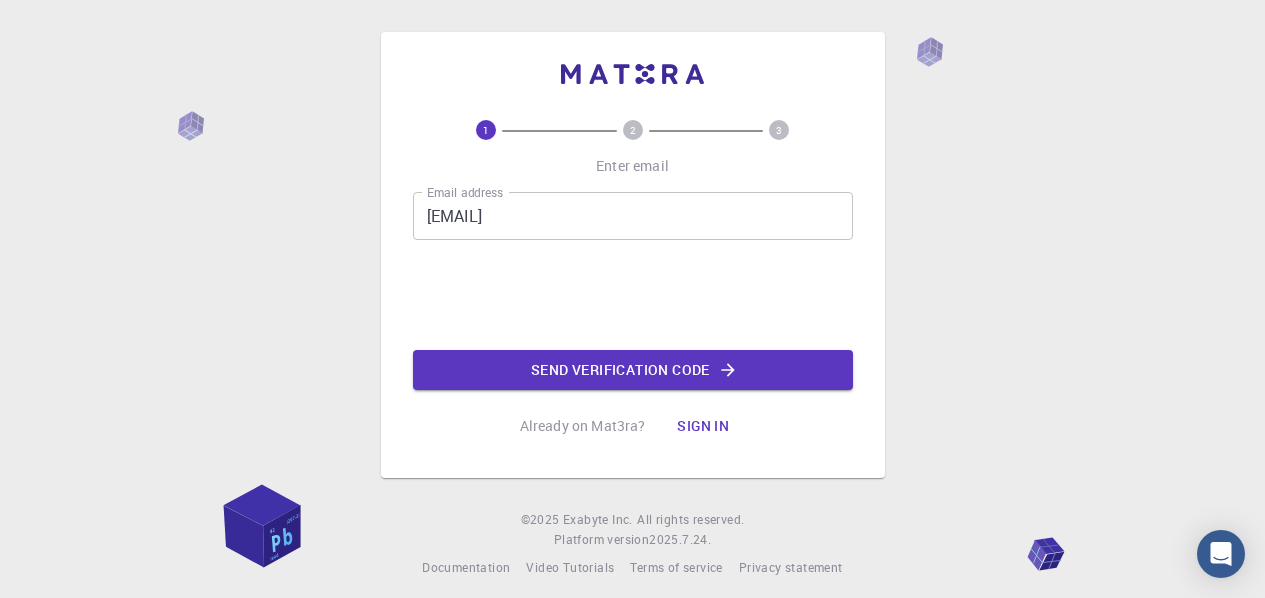 scroll, scrollTop: 0, scrollLeft: 0, axis: both 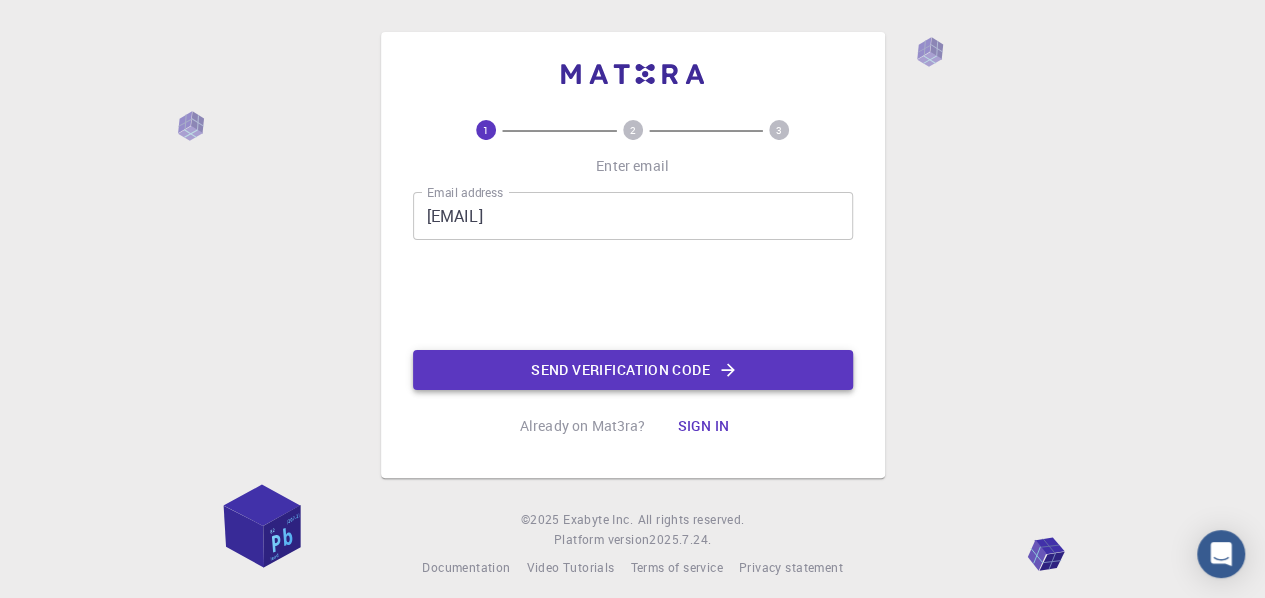 click on "Send verification code" 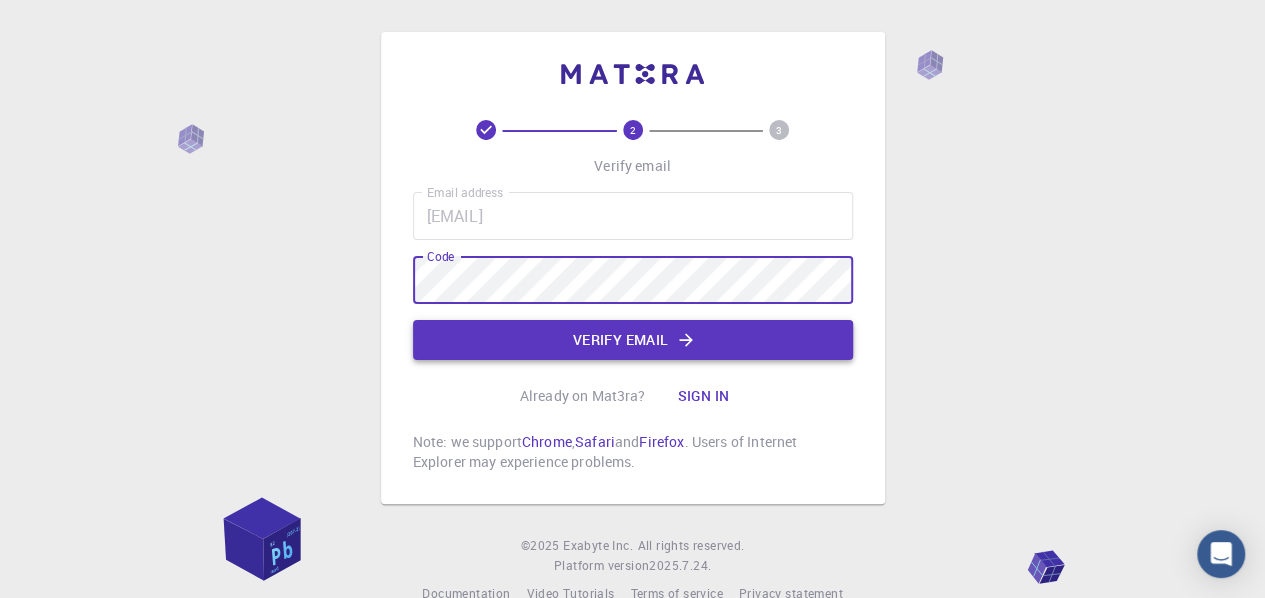click on "Verify email" 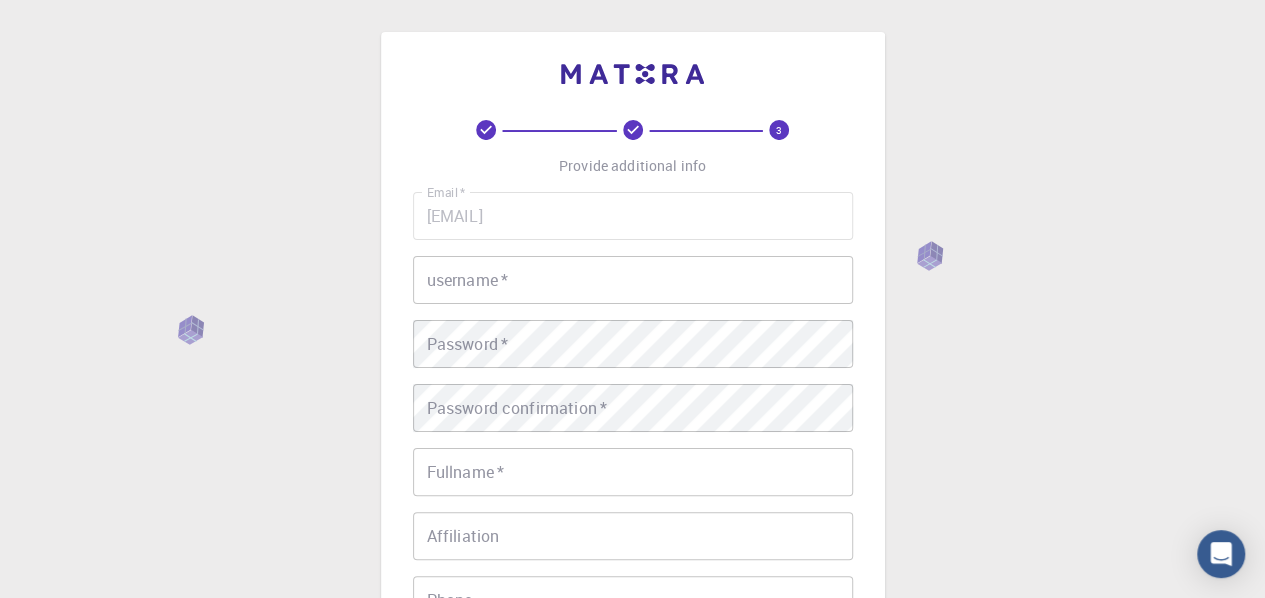 click on "username   *" at bounding box center (633, 280) 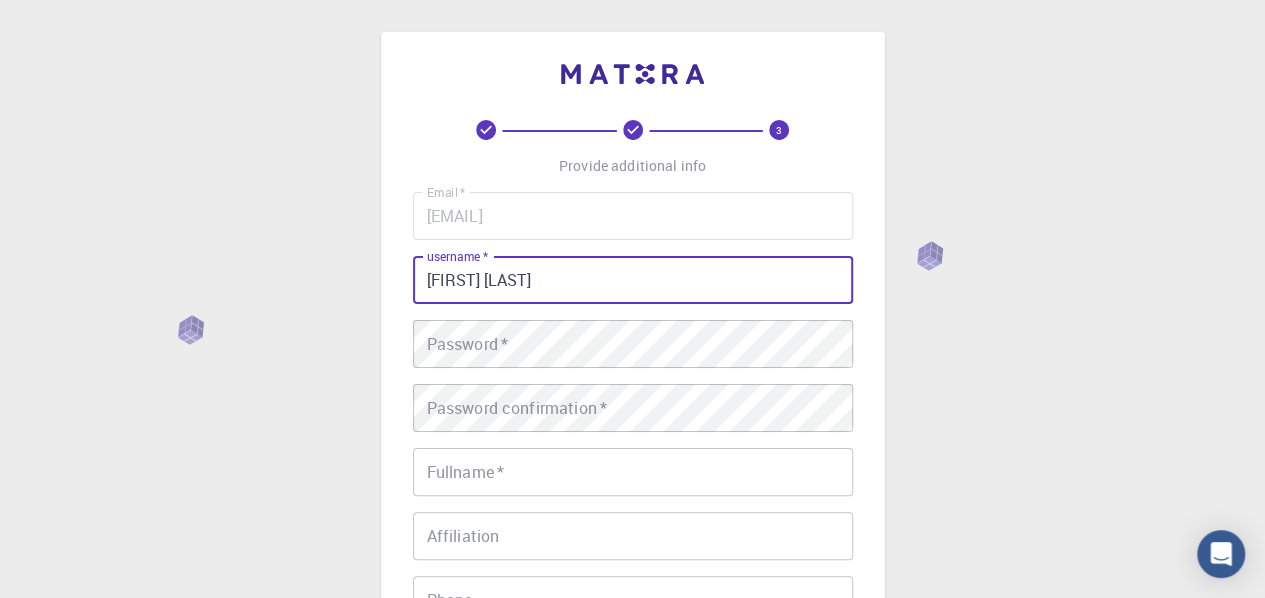 type on "[FIRST] [LAST]" 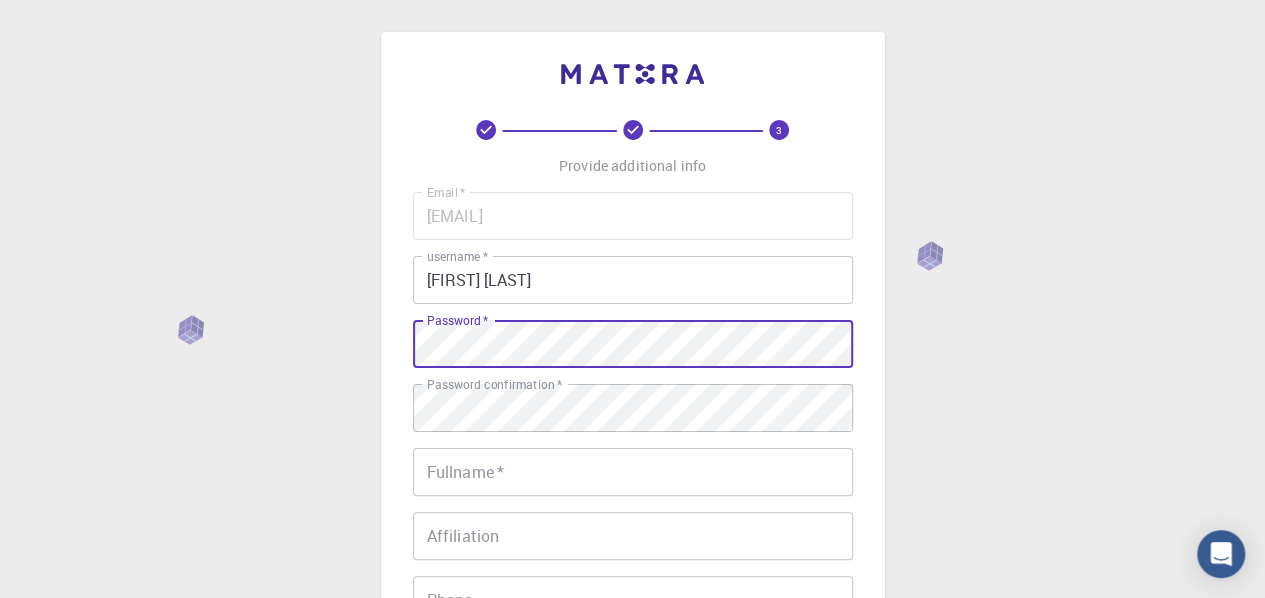 click on "3 Provide additional info Email   * [EMAIL] Email   * username   * [FIRST] [LAST] username   * Password   * Password   * Password confirmation   * Password confirmation   * Fullname   * [FIRST] [LAST] Fullname   * Affiliation [AFFILIATION] Affiliation Phone [PHONE] Phone Description Description I accept the  Terms of Service / Privacy Policy  * REGISTER Already on Mat3ra? Sign in ©  2025   Exabyte Inc.   All rights reserved. Platform version  2025.7.24 . Documentation Video Tutorials Terms of service Privacy statement" at bounding box center (632, 509) 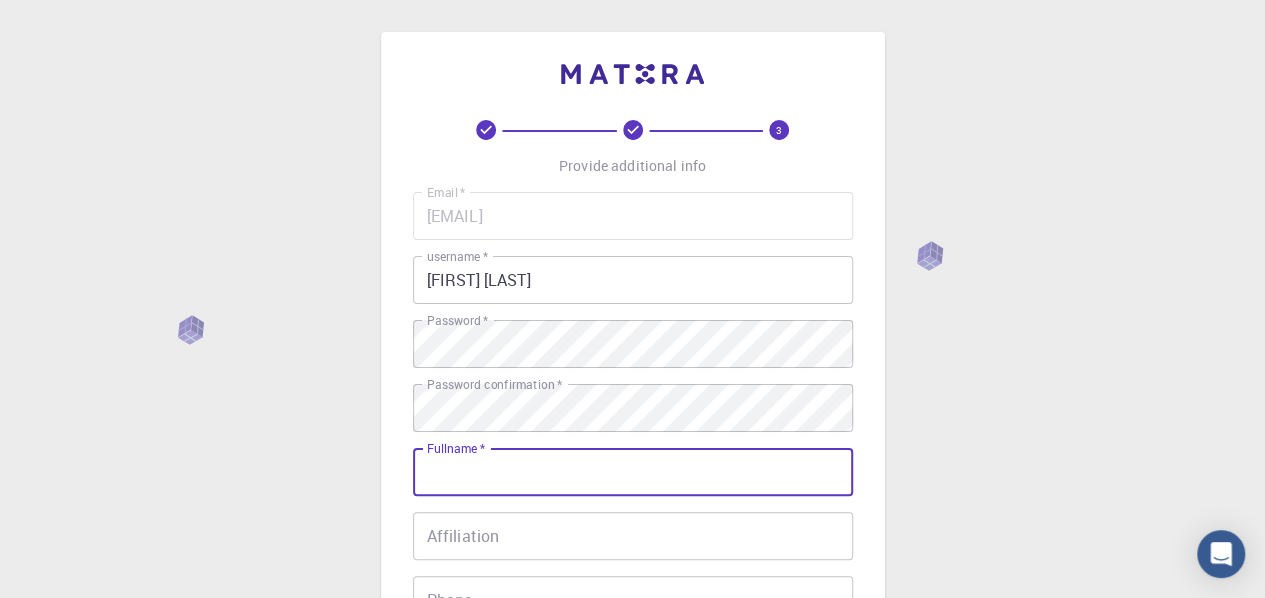 click on "Fullname   *" at bounding box center [633, 472] 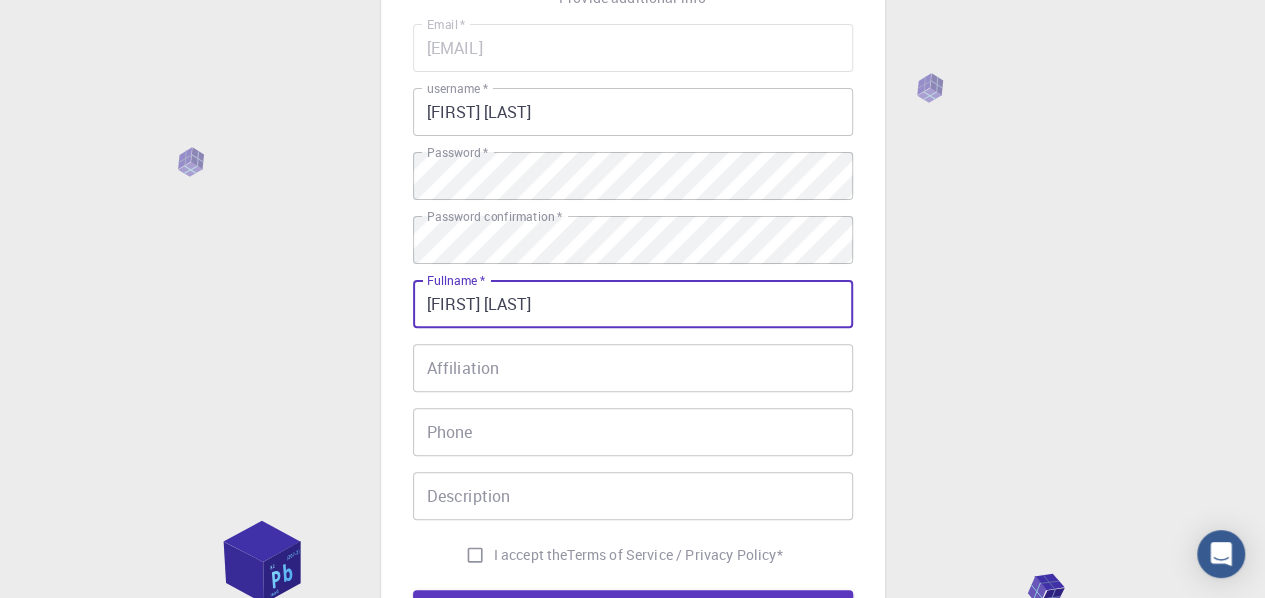 scroll, scrollTop: 200, scrollLeft: 0, axis: vertical 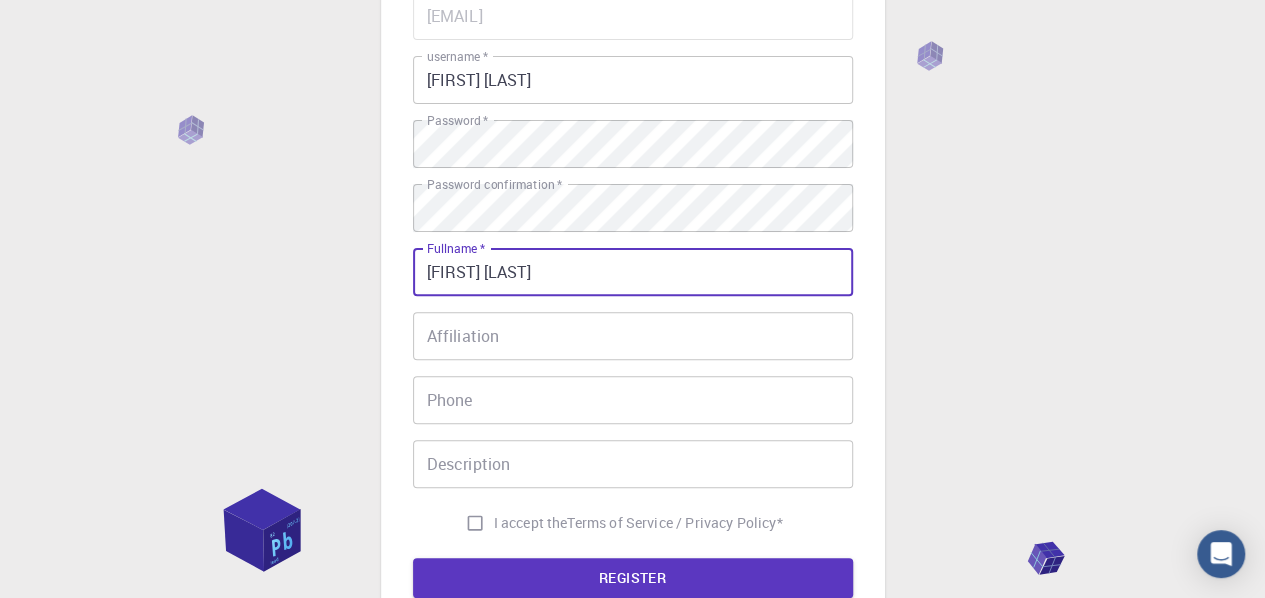 type on "[FIRST] [LAST]" 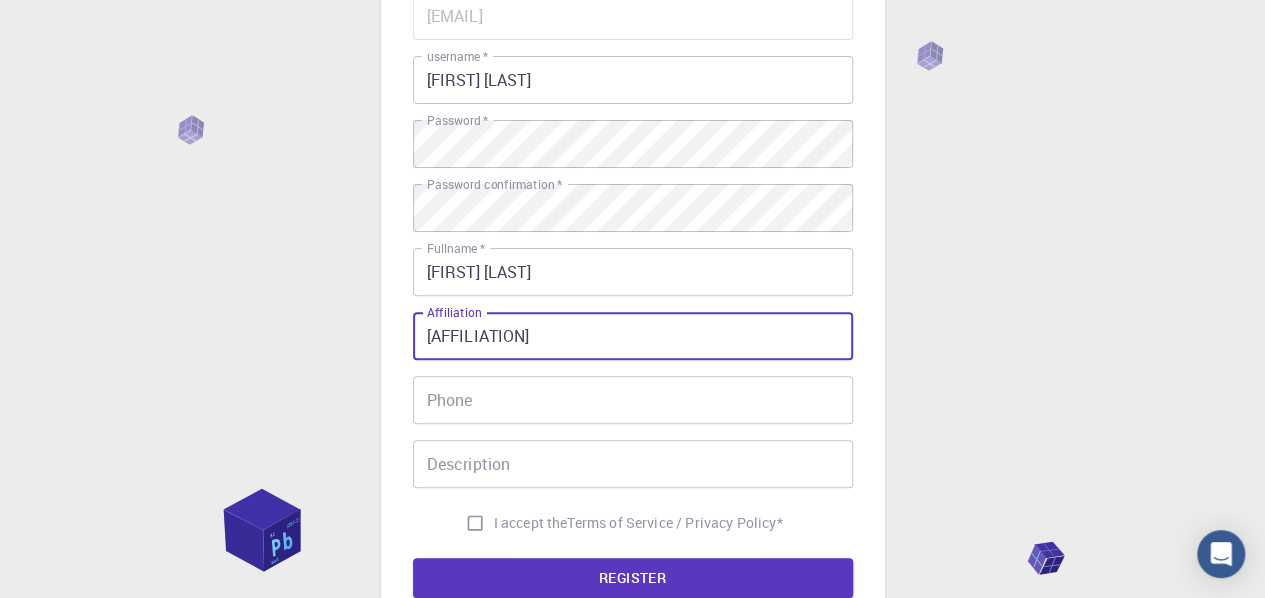 type on "[AFFILIATION]" 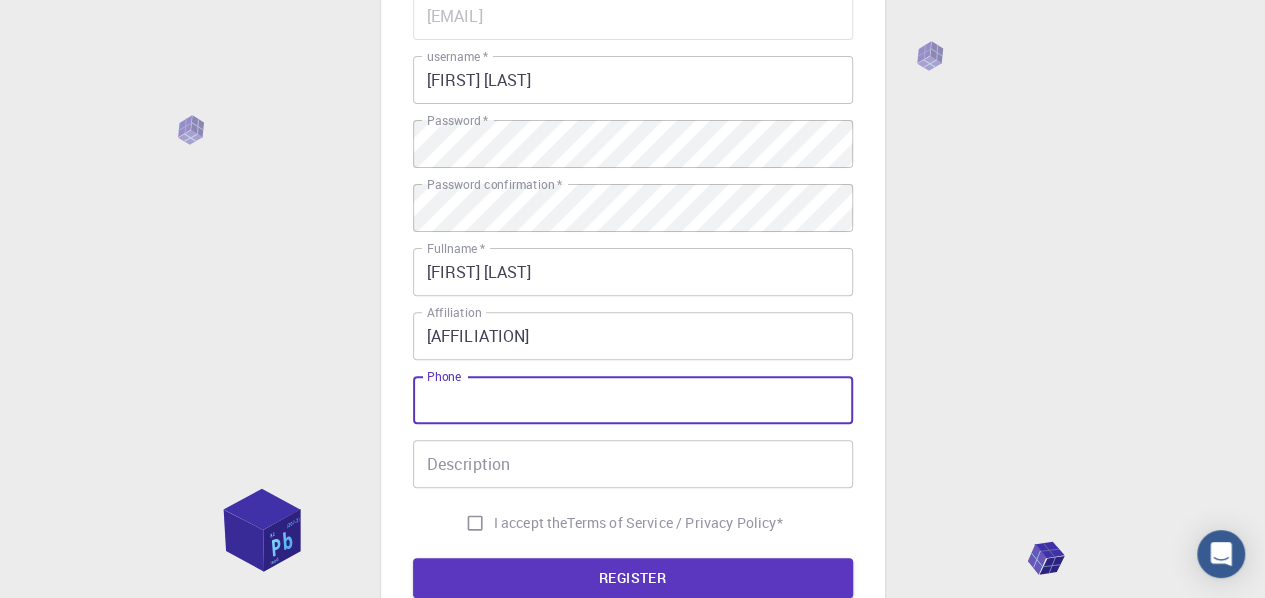 click on "Phone" at bounding box center [633, 400] 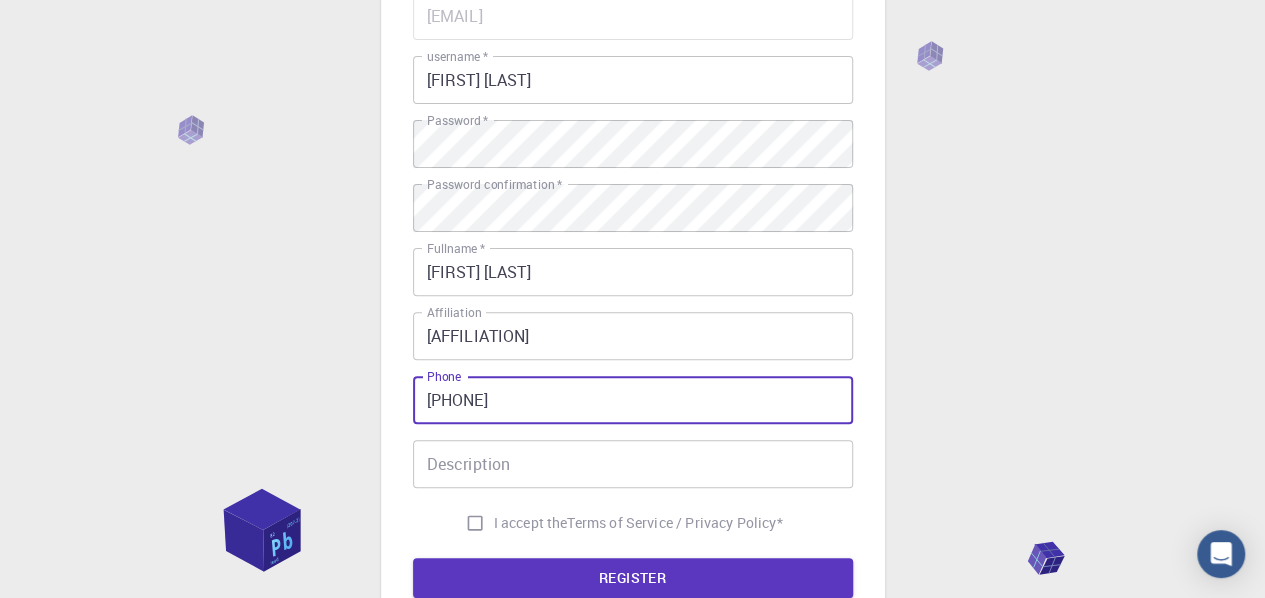 type on "[PHONE]" 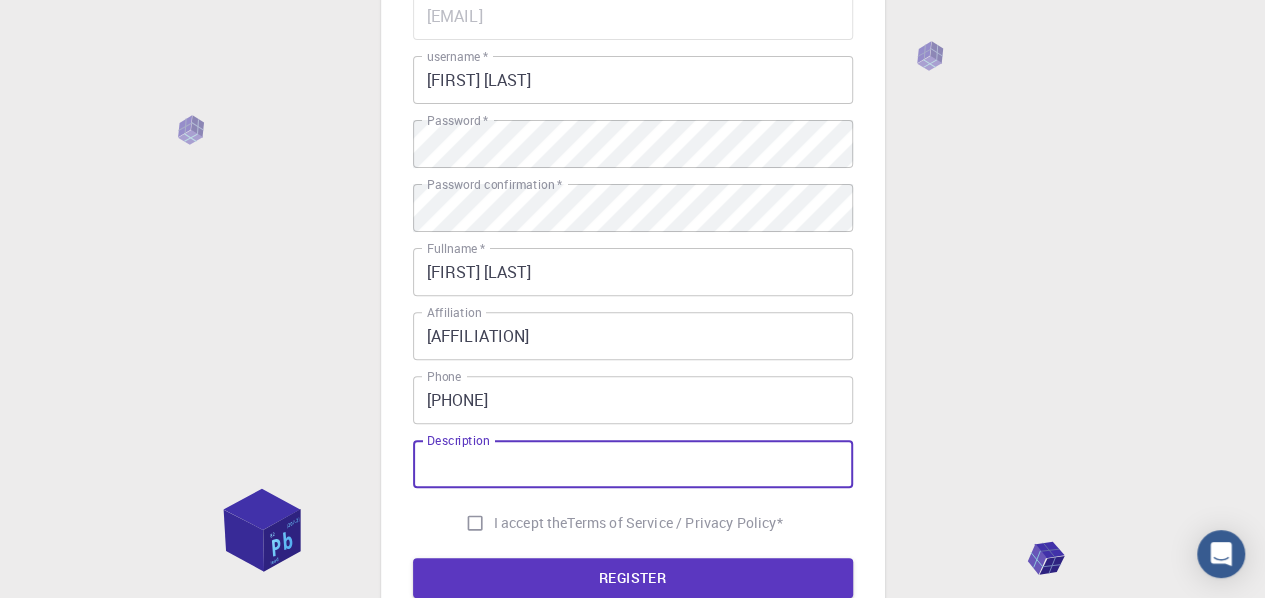 click on "Description Description" at bounding box center (633, 464) 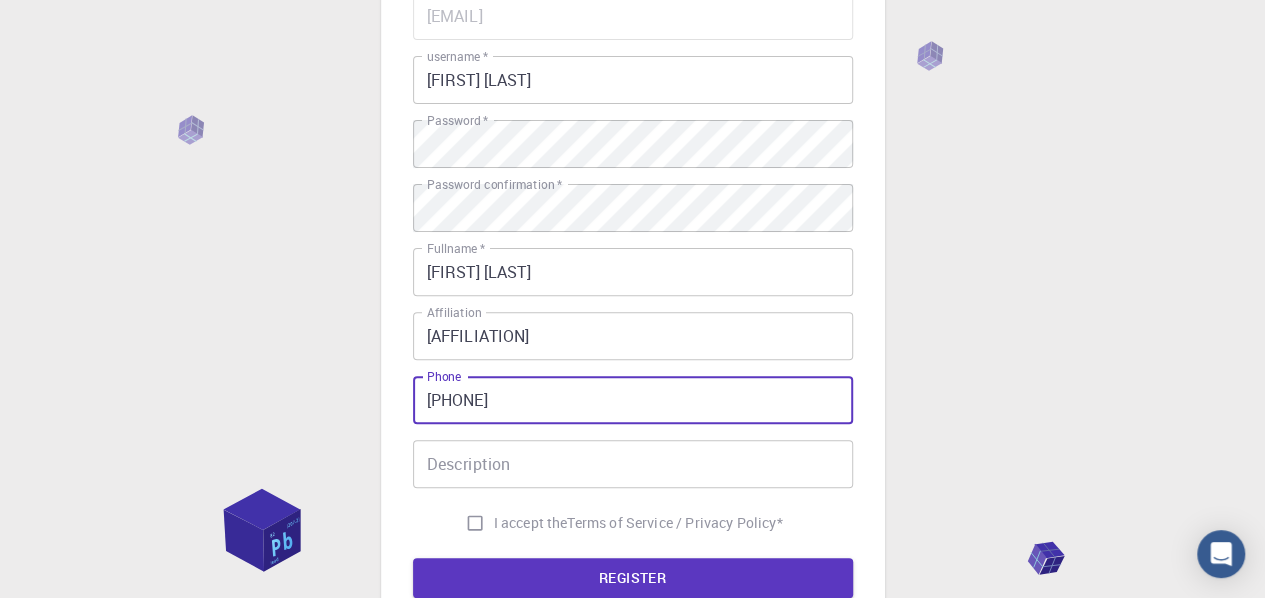 drag, startPoint x: 536, startPoint y: 405, endPoint x: 370, endPoint y: 408, distance: 166.0271 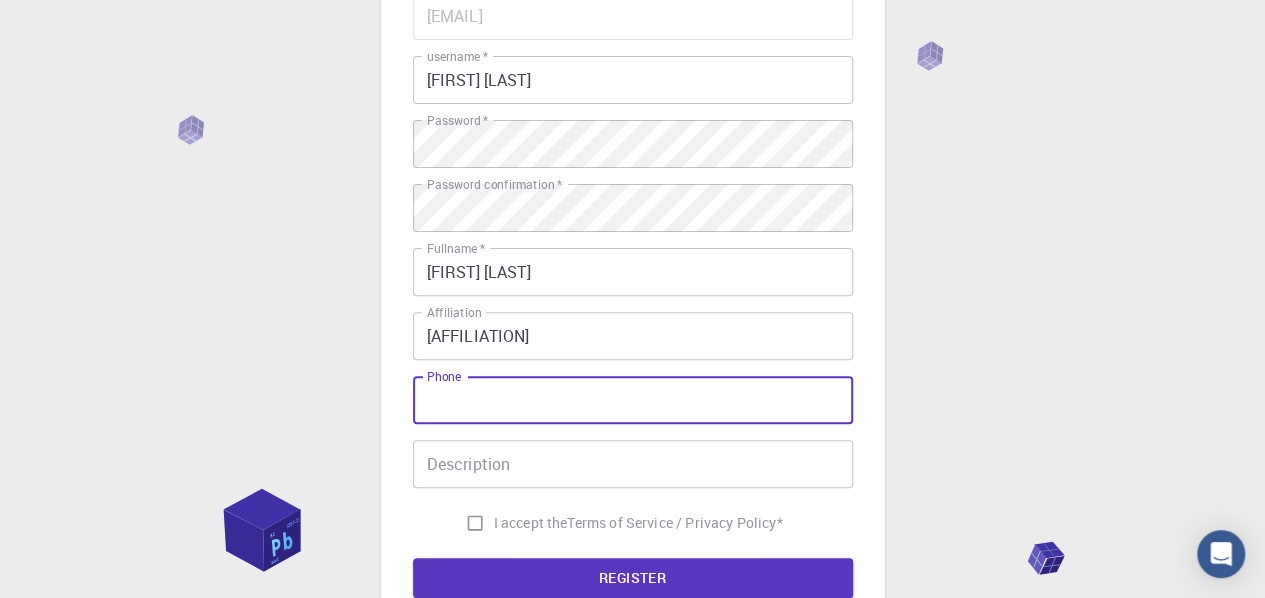 scroll, scrollTop: 300, scrollLeft: 0, axis: vertical 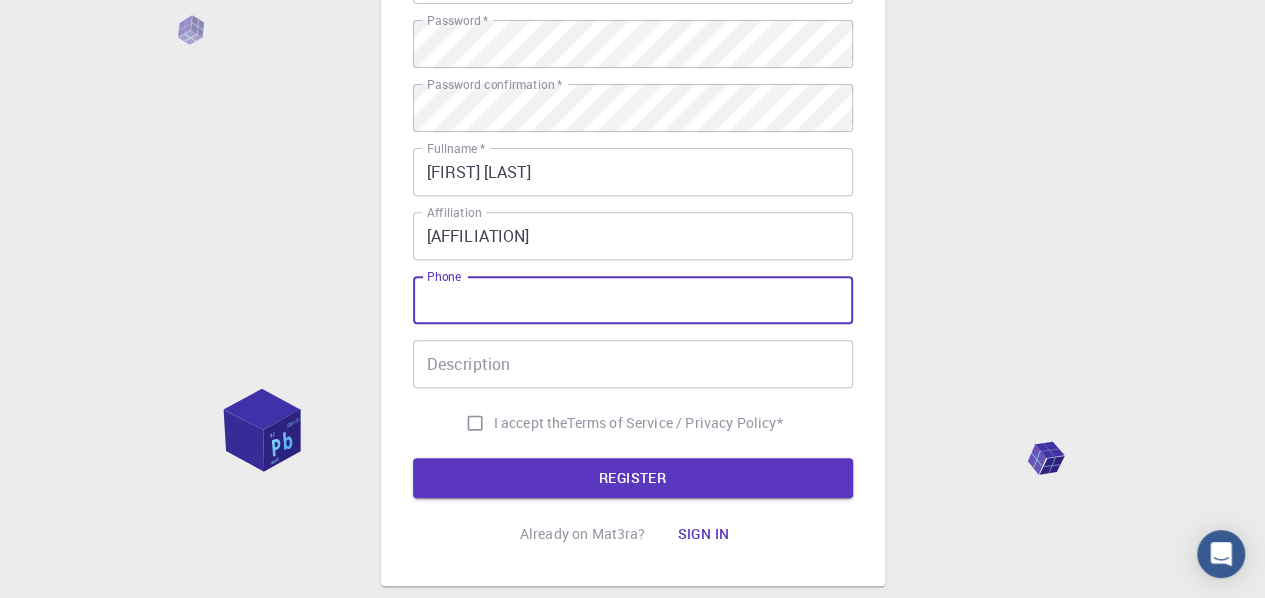 type 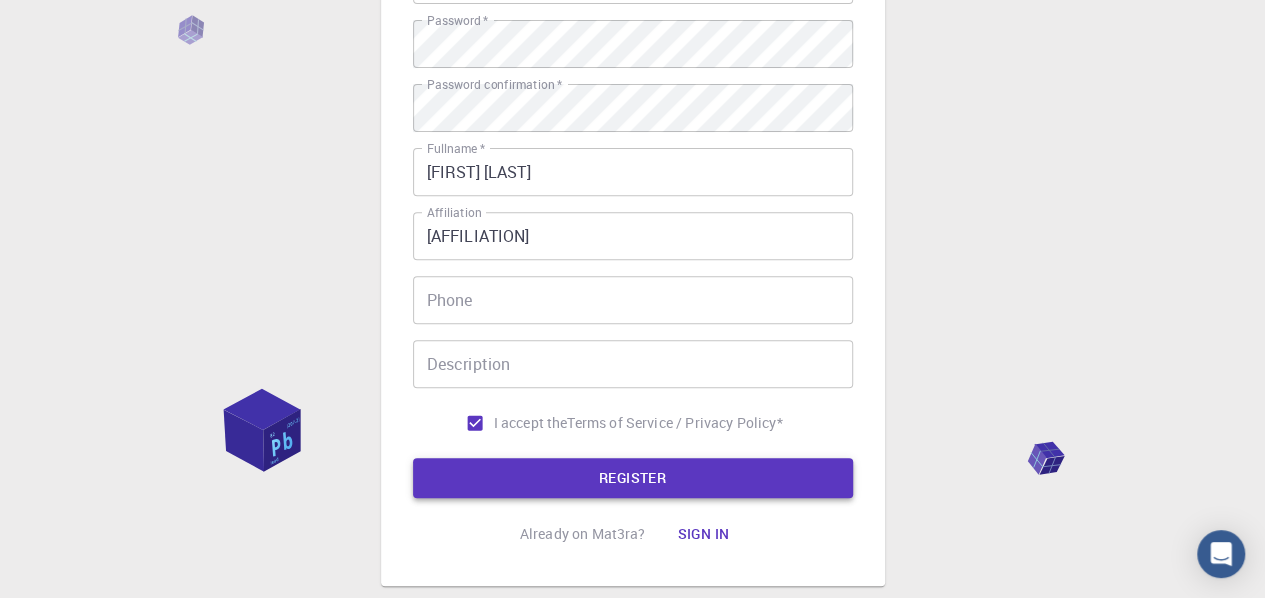 click on "REGISTER" at bounding box center [633, 478] 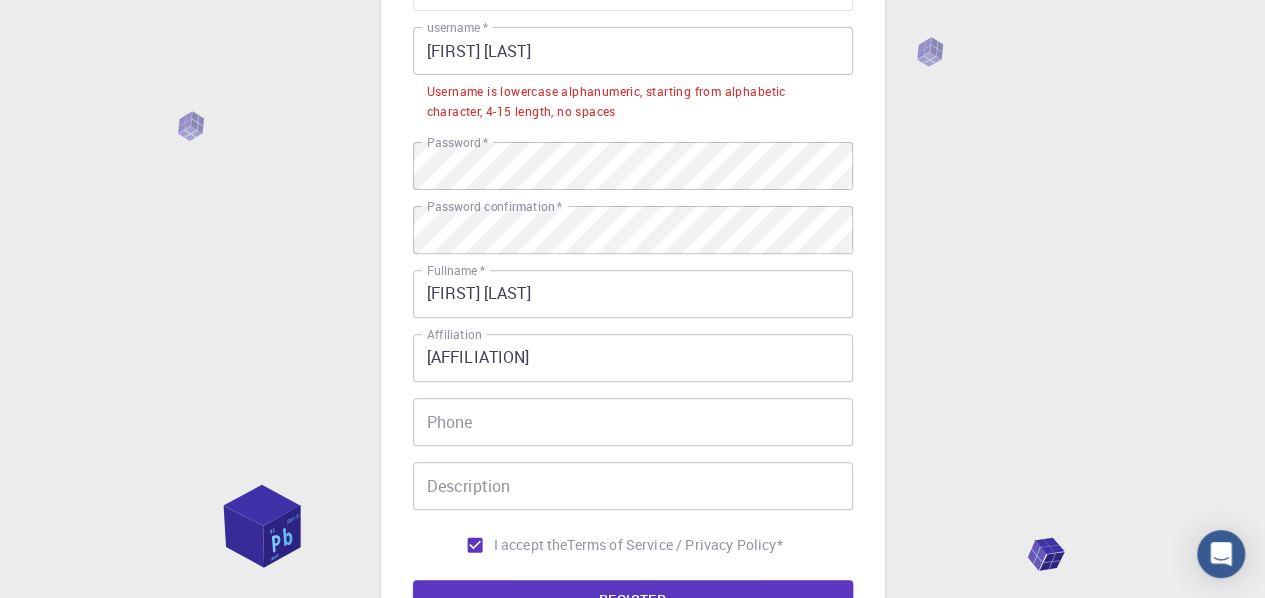 scroll, scrollTop: 200, scrollLeft: 0, axis: vertical 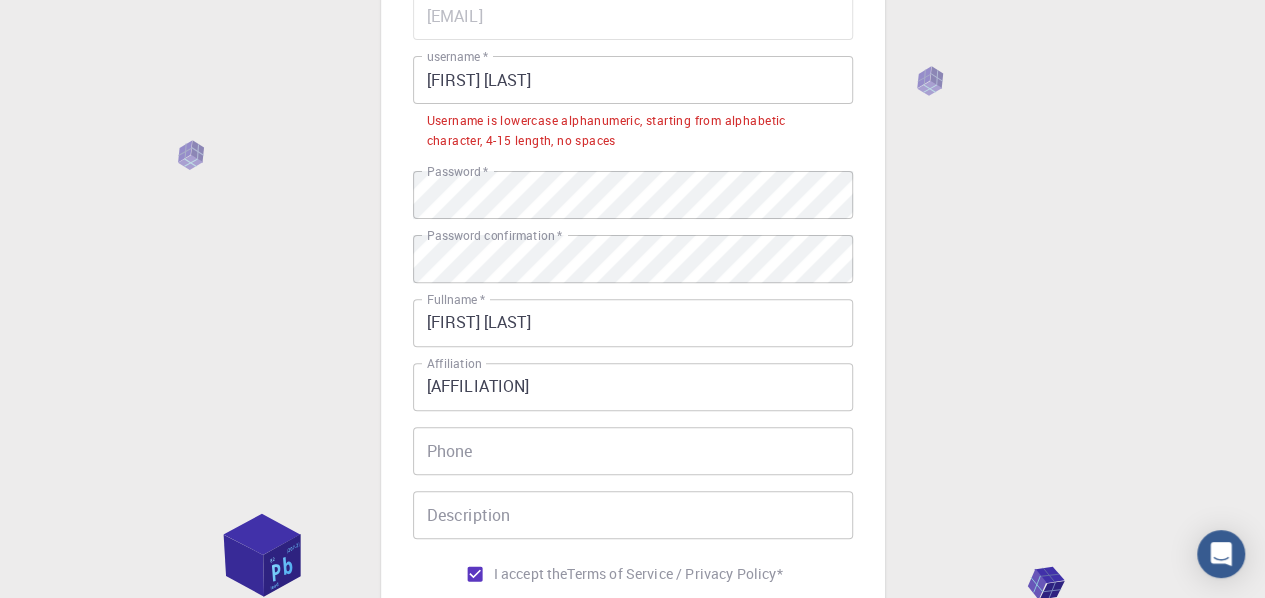 click on "[FIRST] [LAST]" at bounding box center [633, 80] 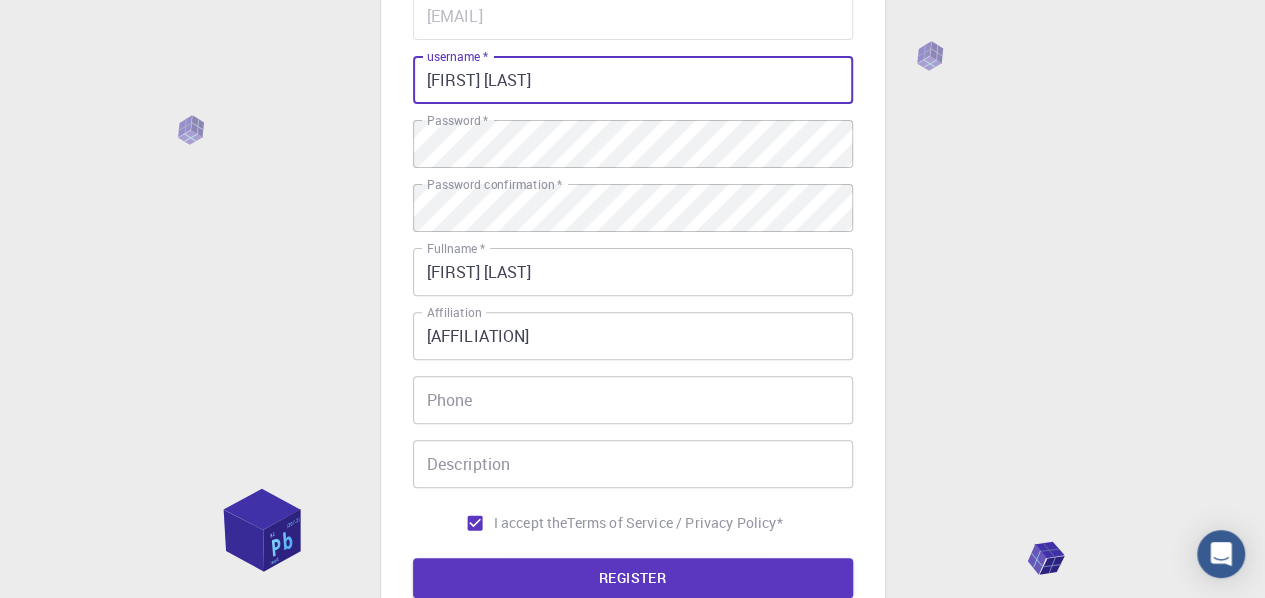click on "[FIRST] [LAST]" at bounding box center (633, 80) 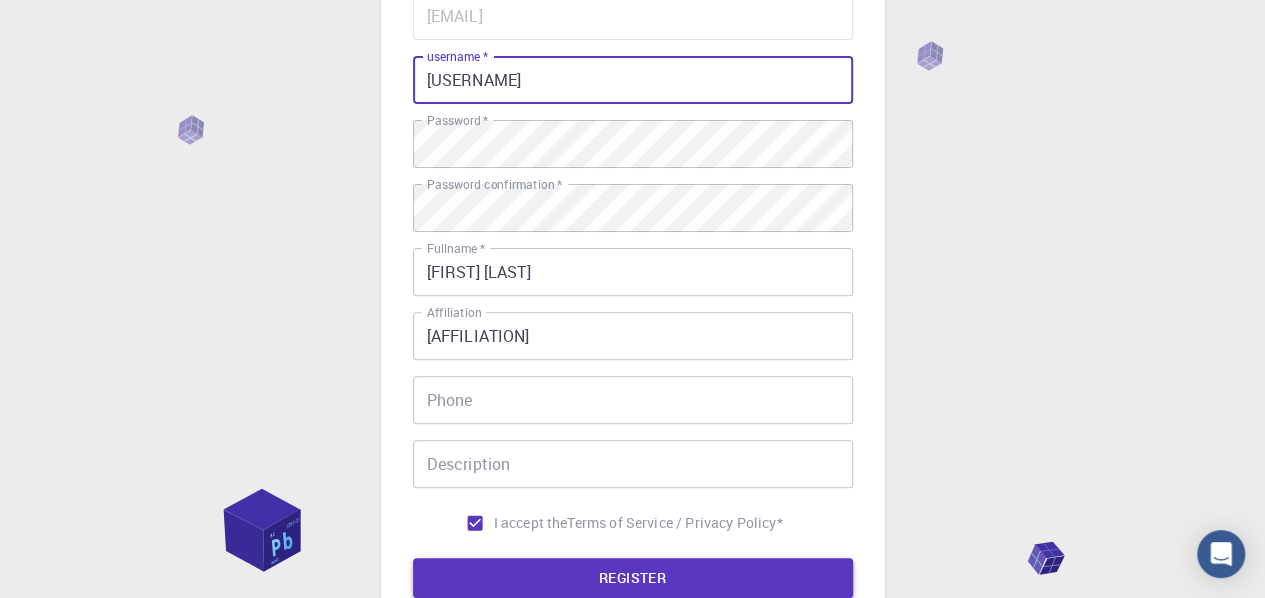 type on "[USERNAME]" 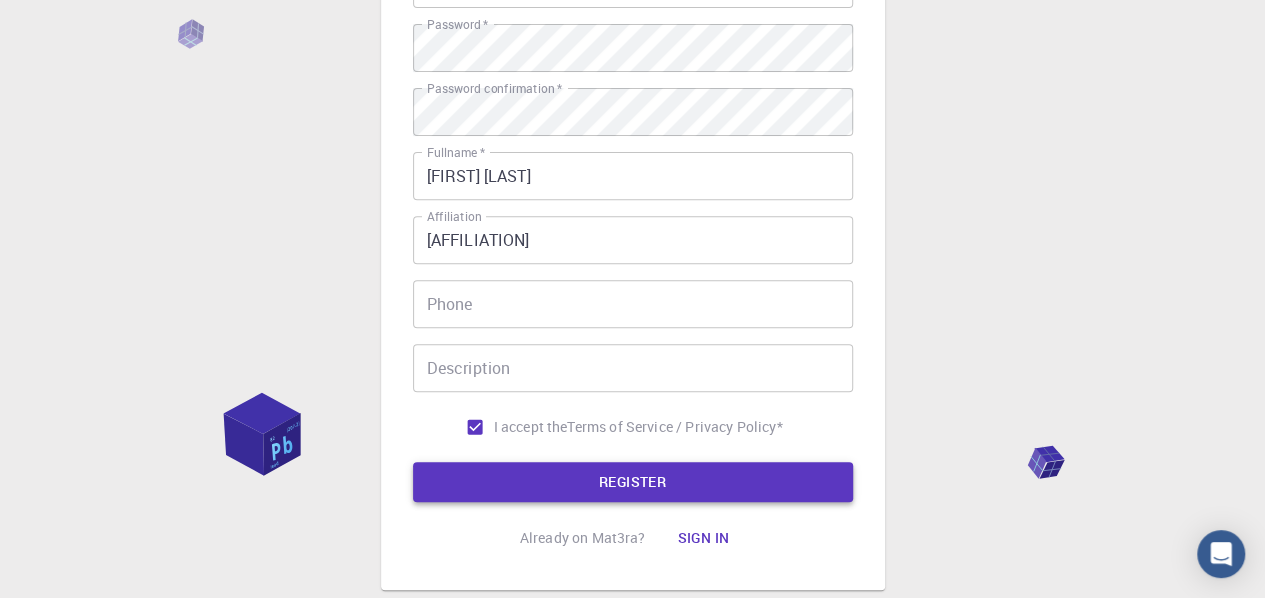 scroll, scrollTop: 300, scrollLeft: 0, axis: vertical 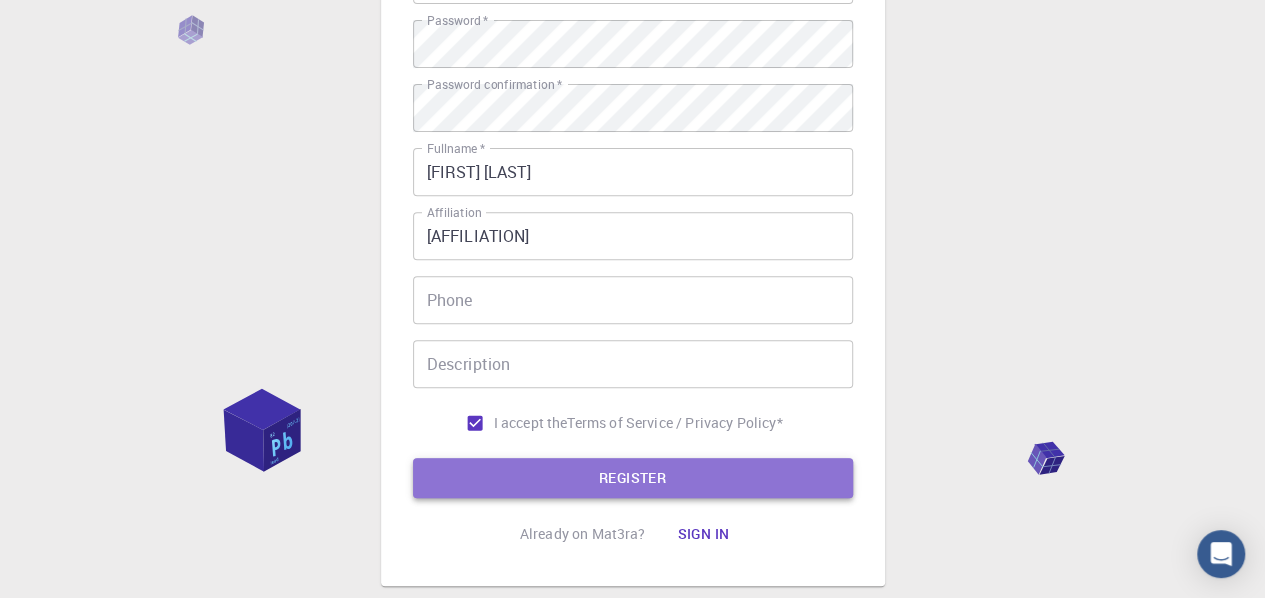 click on "REGISTER" at bounding box center [633, 478] 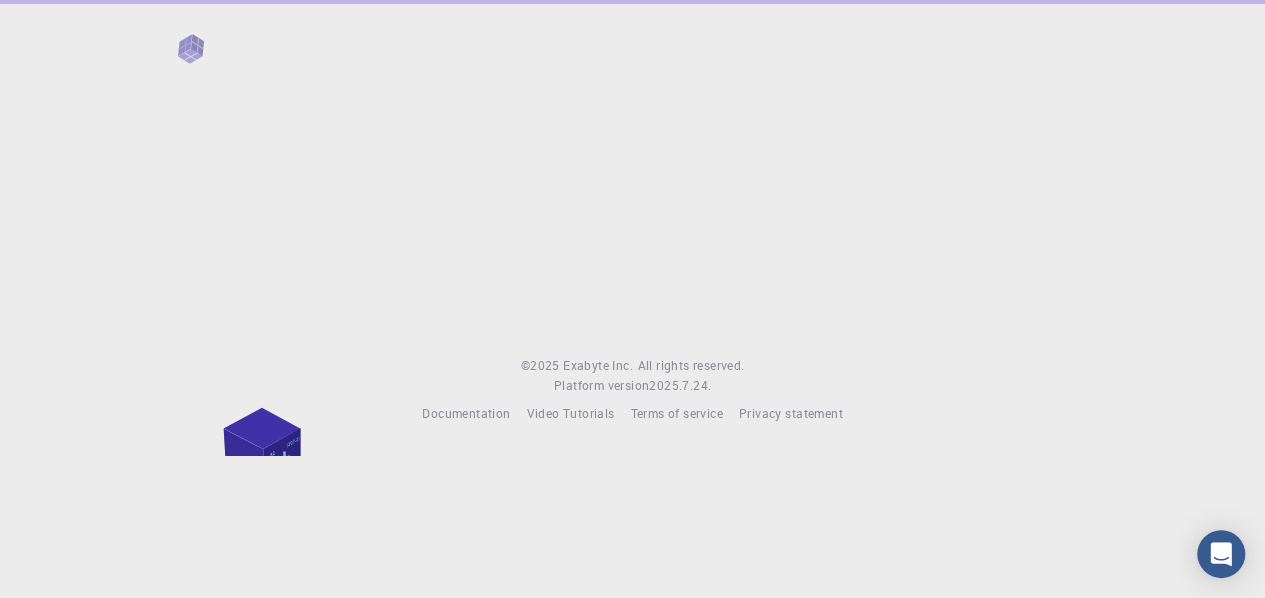 scroll, scrollTop: 0, scrollLeft: 0, axis: both 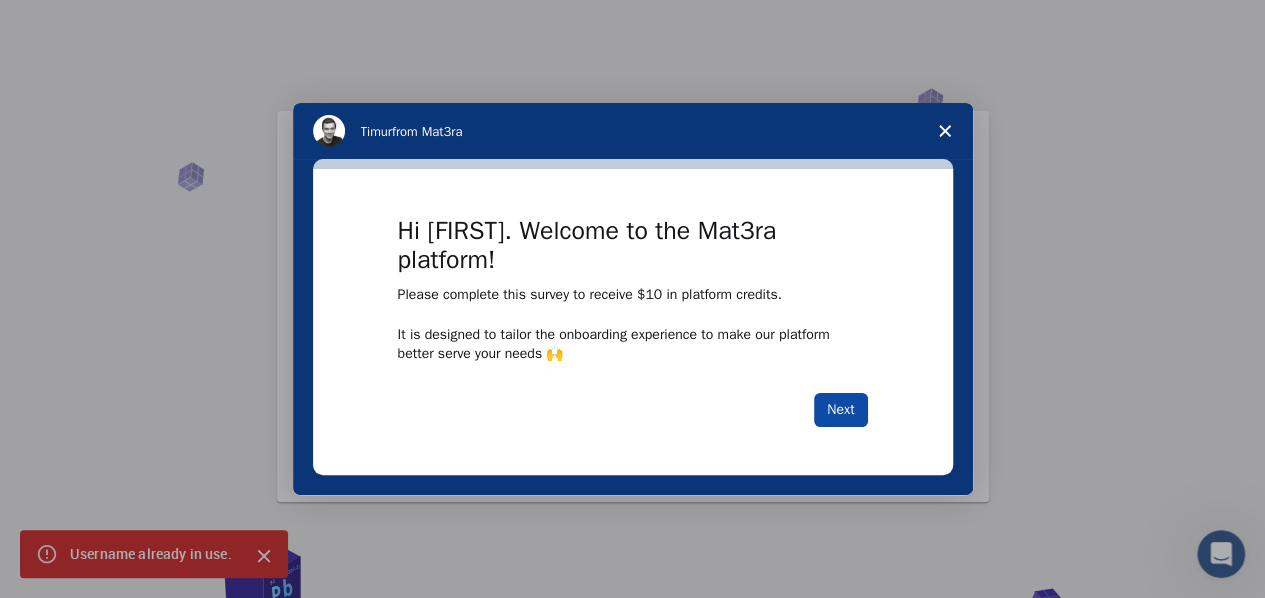 click on "Next" at bounding box center [840, 410] 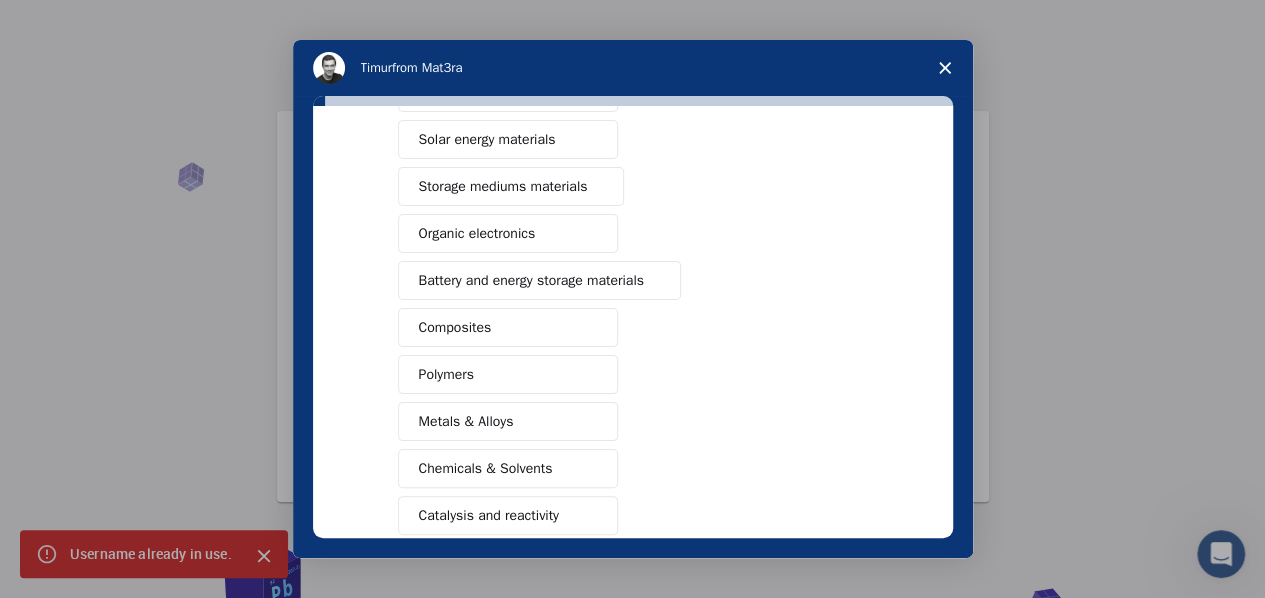 scroll, scrollTop: 0, scrollLeft: 0, axis: both 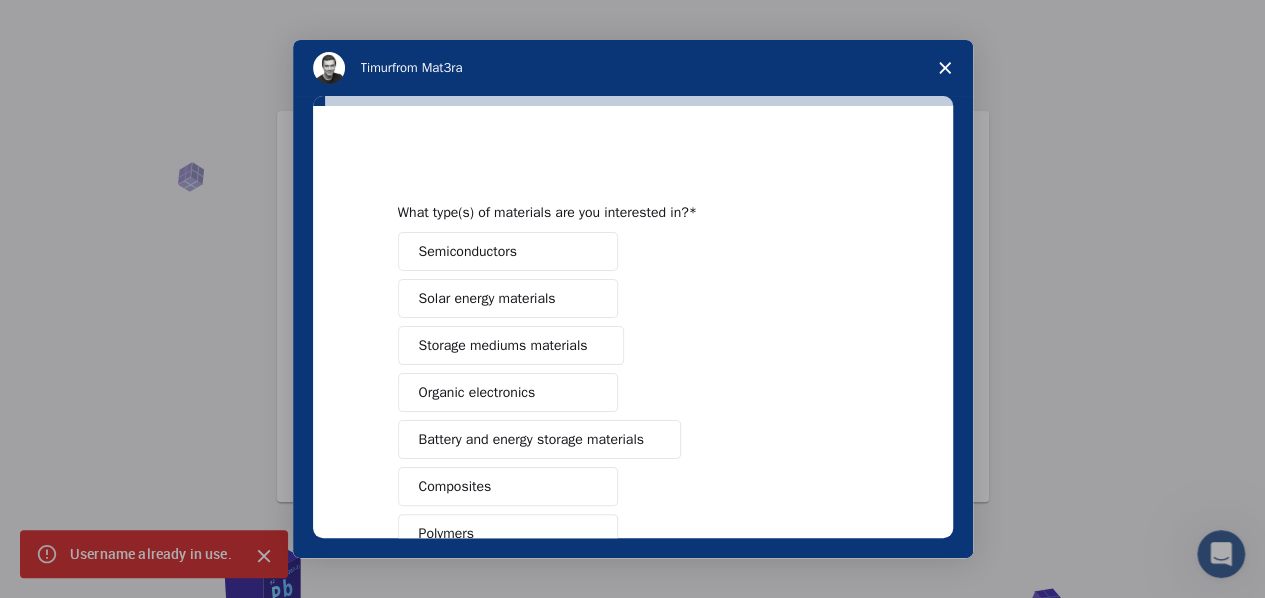click on "Semiconductors" at bounding box center (468, 251) 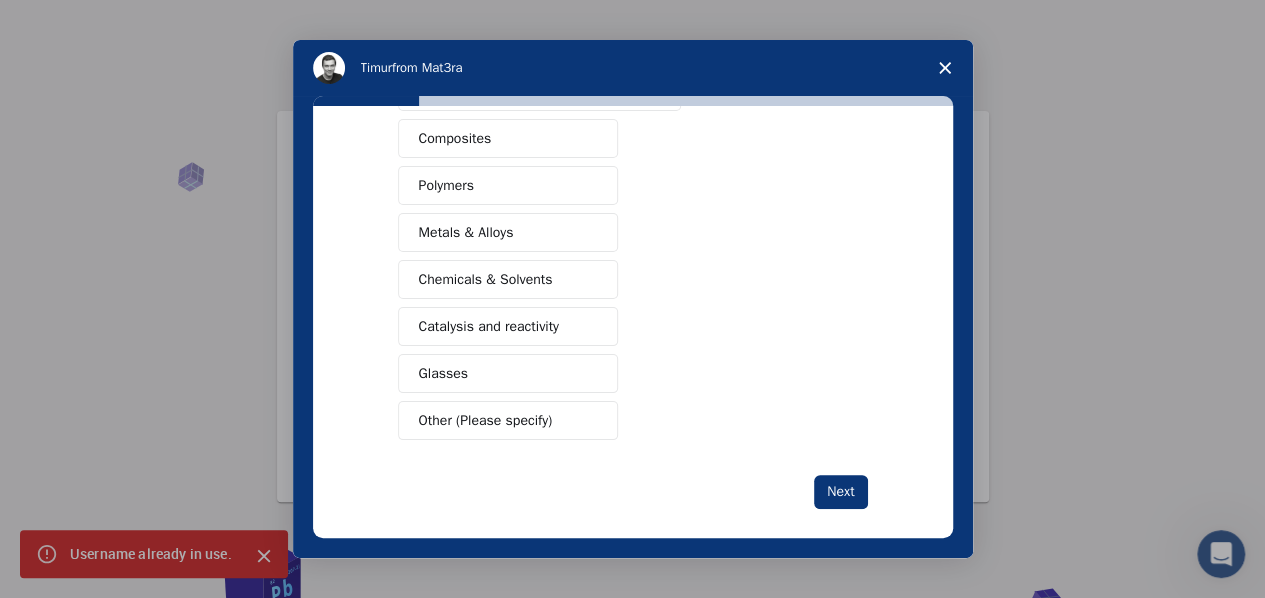 scroll, scrollTop: 359, scrollLeft: 0, axis: vertical 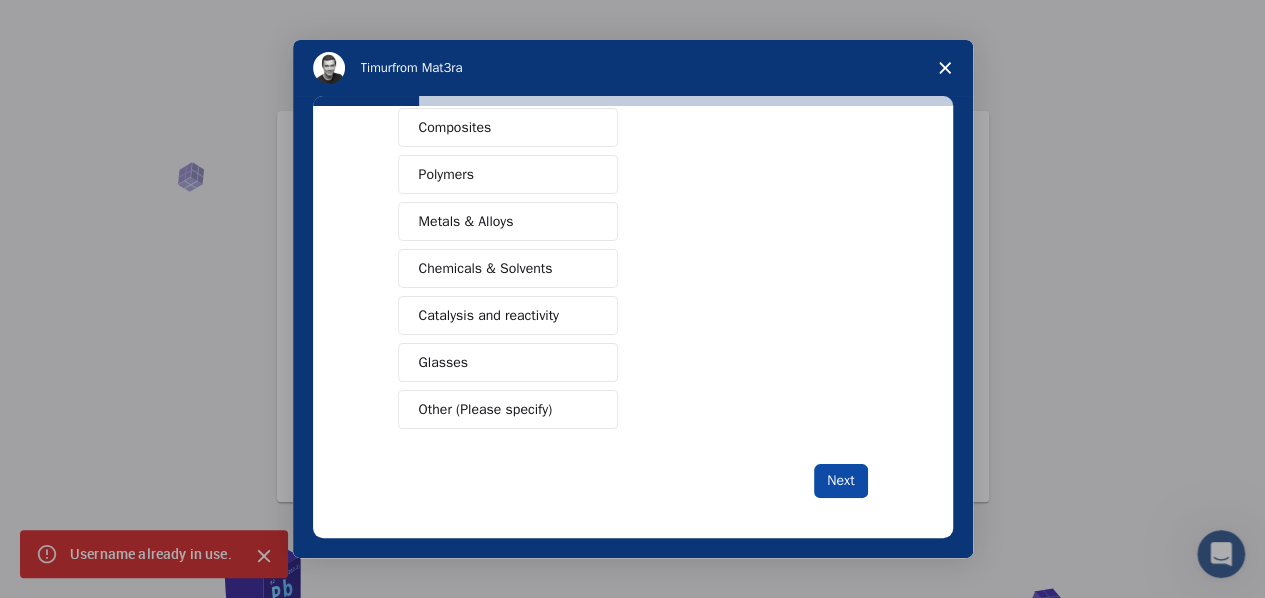 click on "Next" at bounding box center (840, 481) 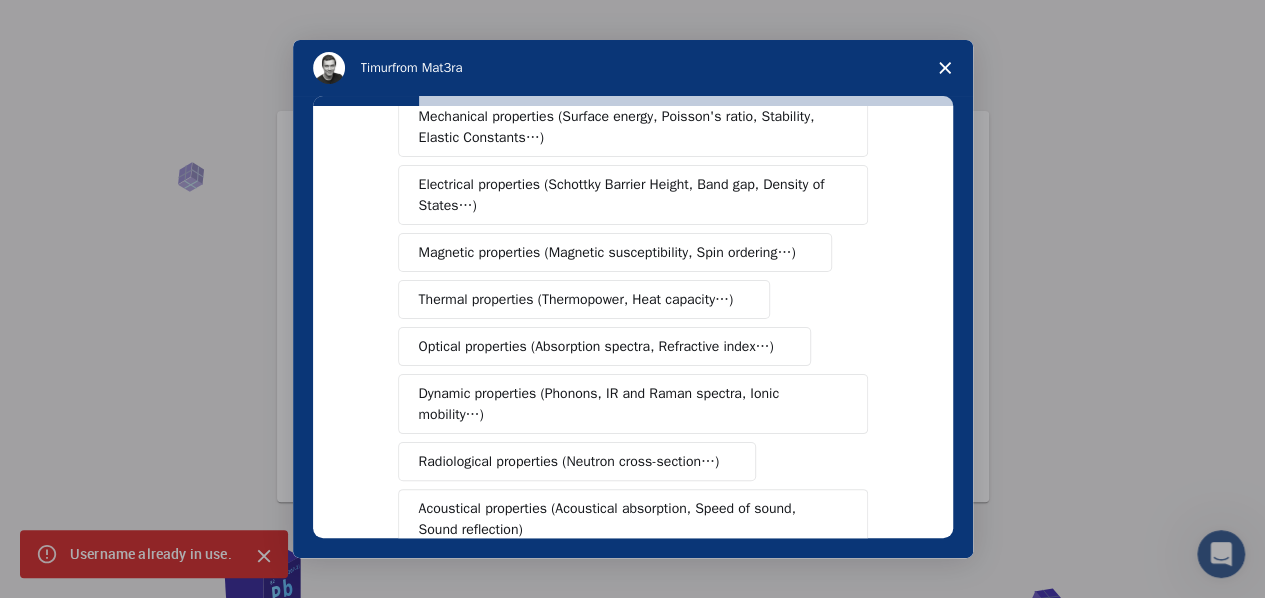scroll, scrollTop: 0, scrollLeft: 0, axis: both 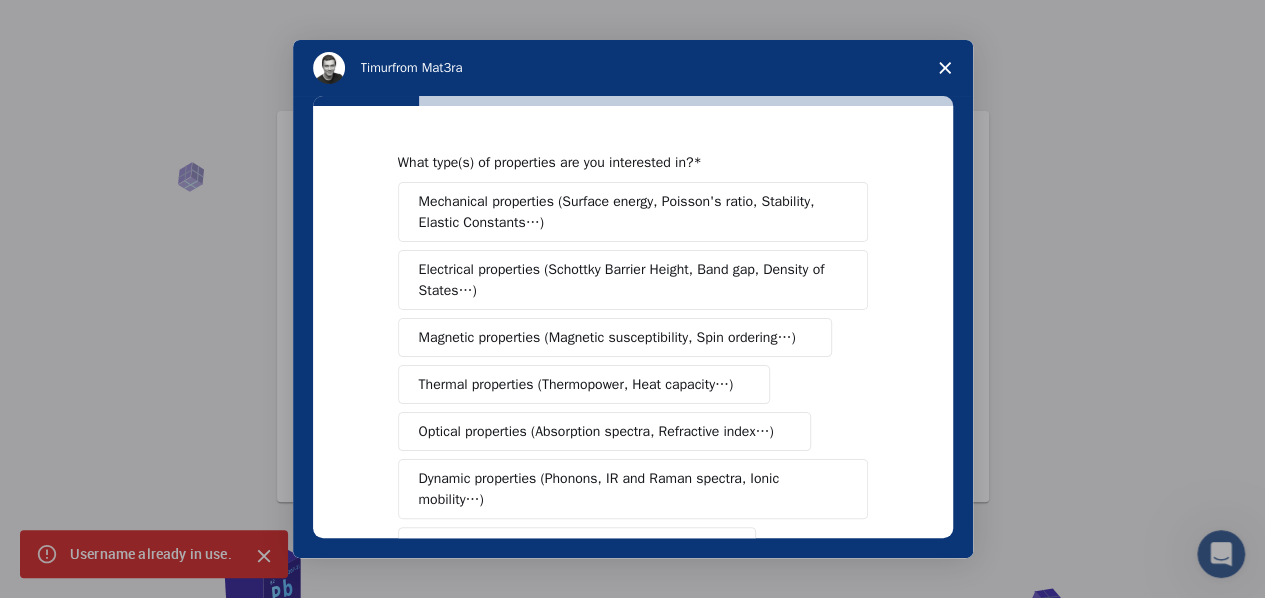 click on "Electrical properties (Schottky Barrier Height, Band gap, Density of States…)" at bounding box center (626, 280) 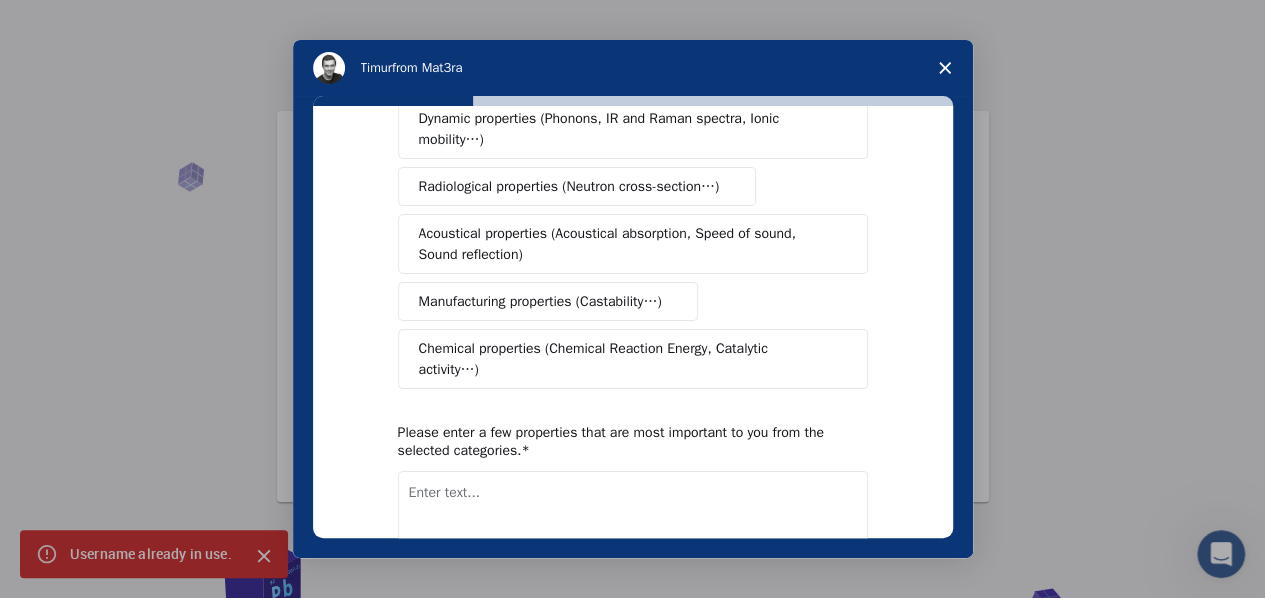 scroll, scrollTop: 464, scrollLeft: 0, axis: vertical 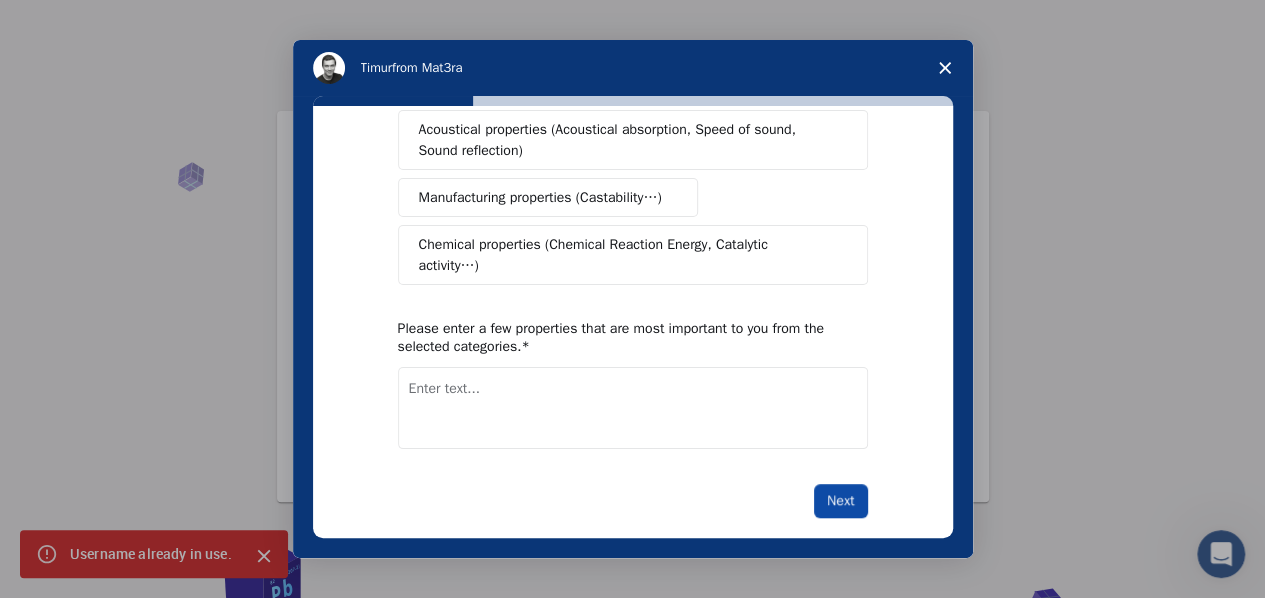 click on "Next" at bounding box center [840, 501] 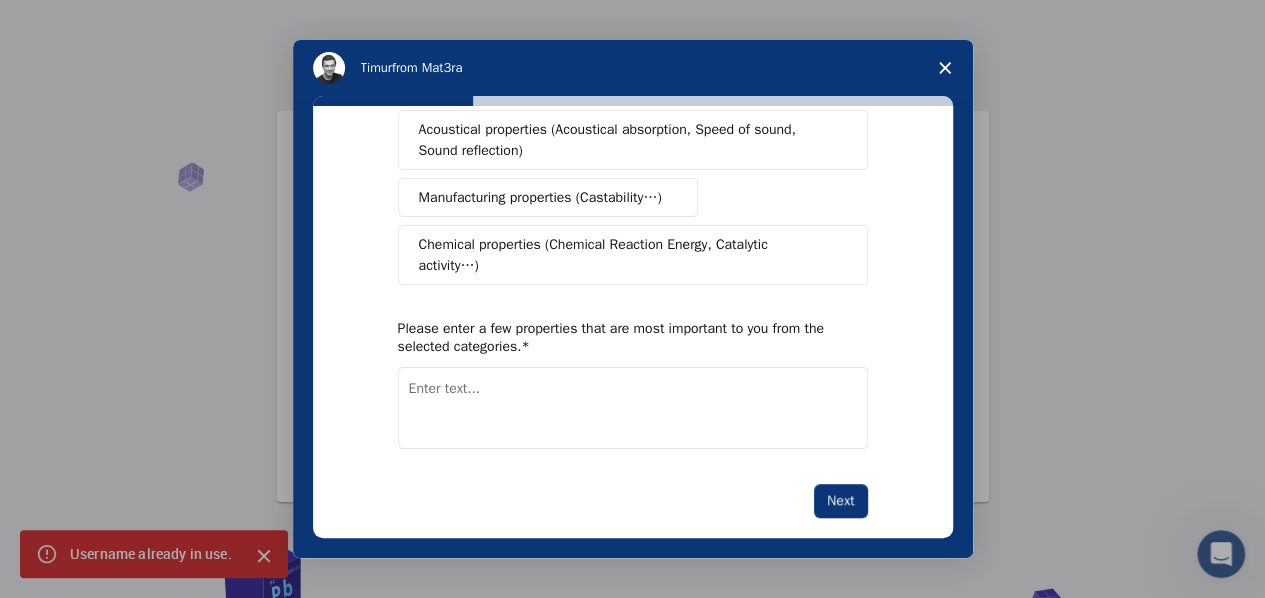 click at bounding box center (633, 408) 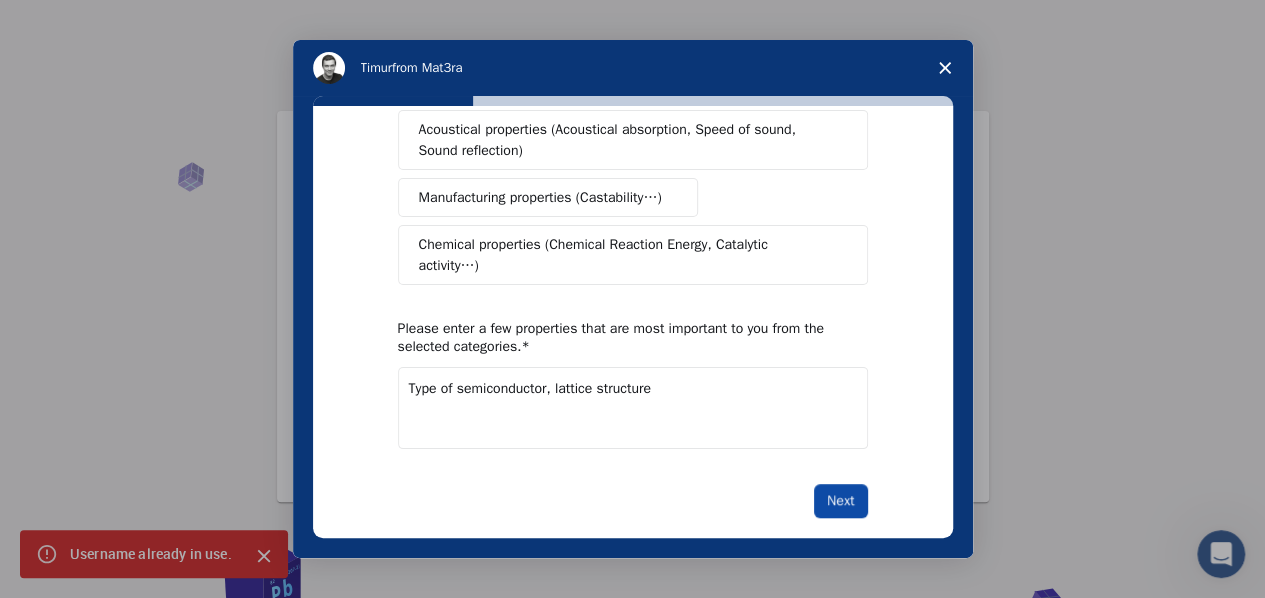 type on "Type of semiconductor, lattice structure" 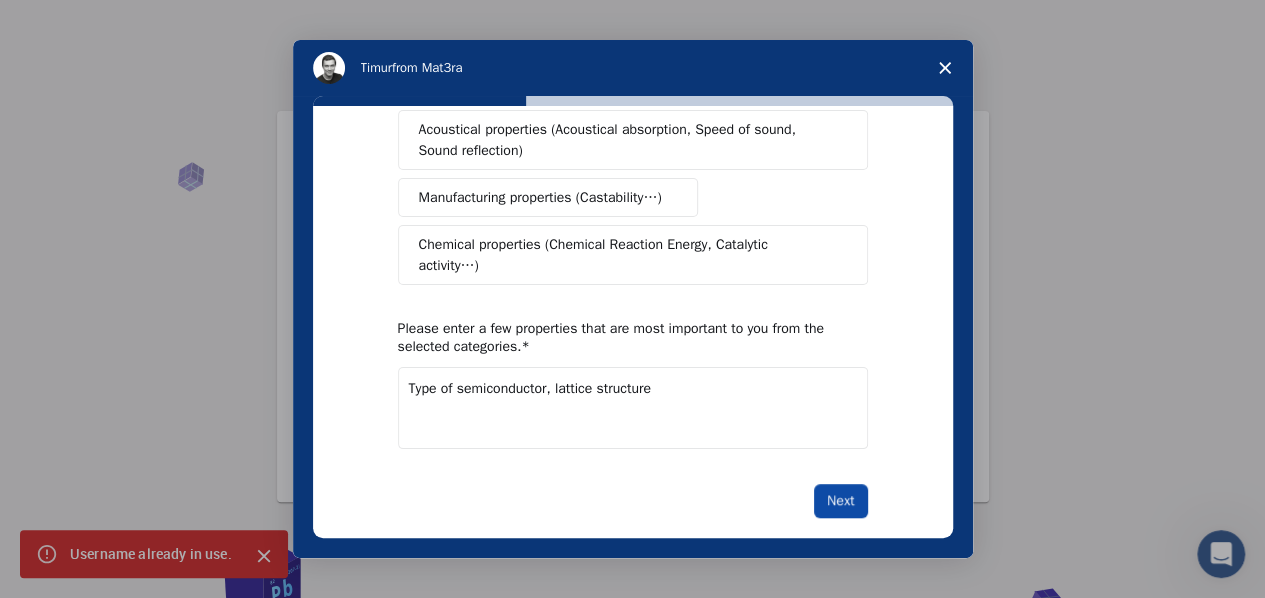 click on "Next" at bounding box center (840, 501) 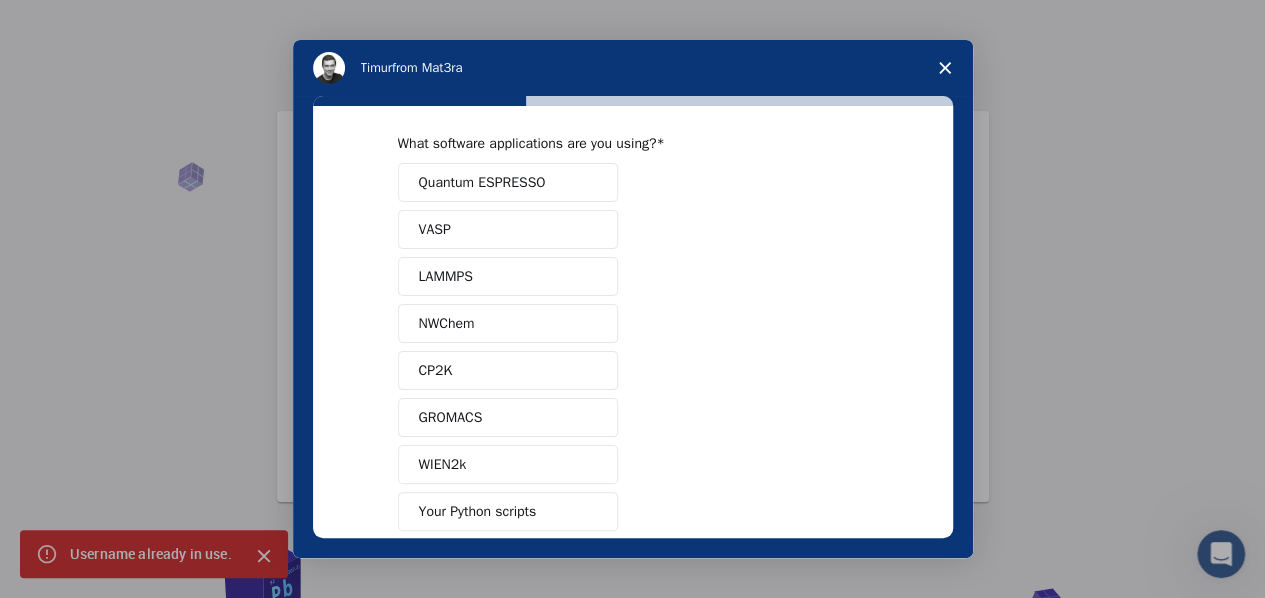 scroll, scrollTop: 0, scrollLeft: 0, axis: both 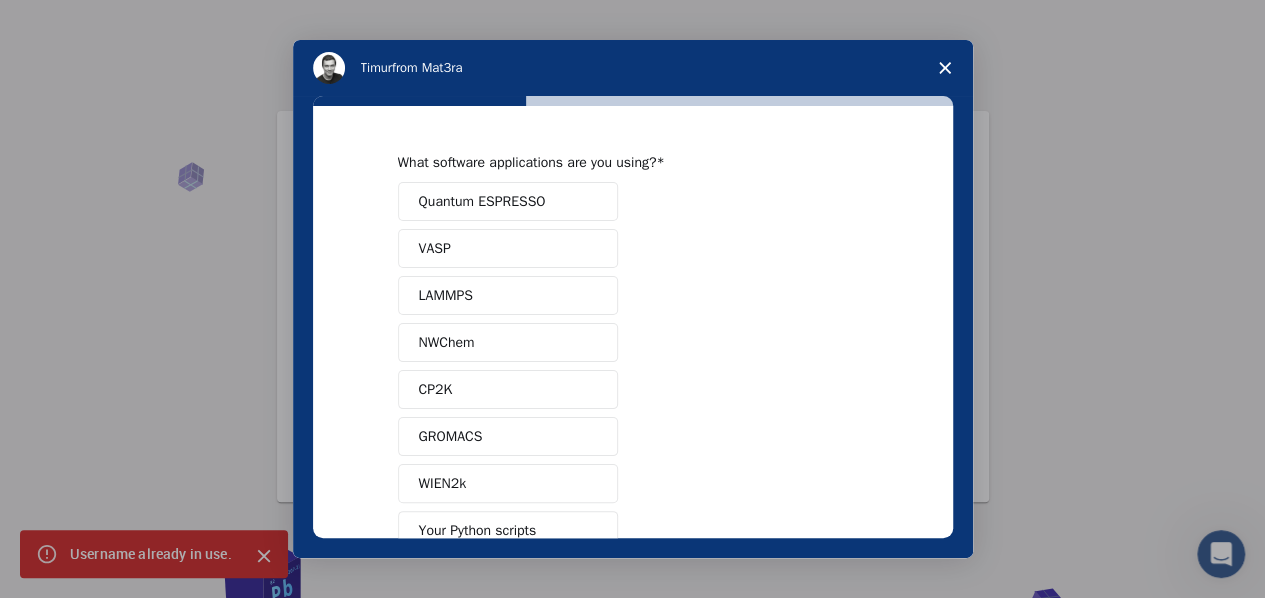 click on "Quantum ESPRESSO" at bounding box center (482, 201) 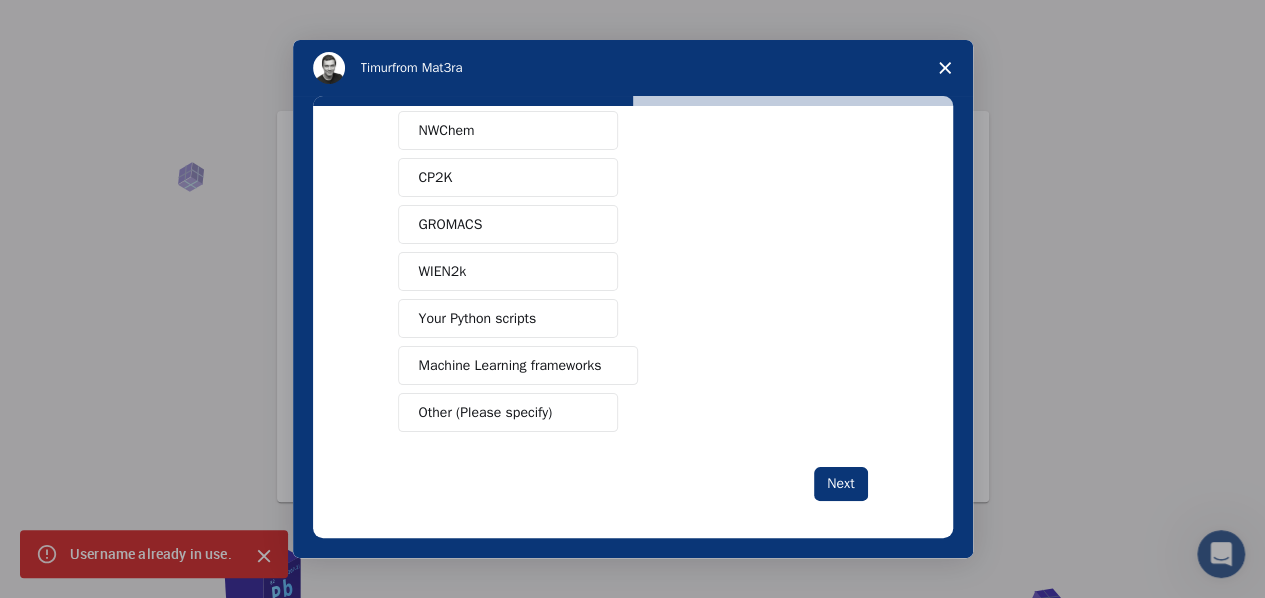 scroll, scrollTop: 216, scrollLeft: 0, axis: vertical 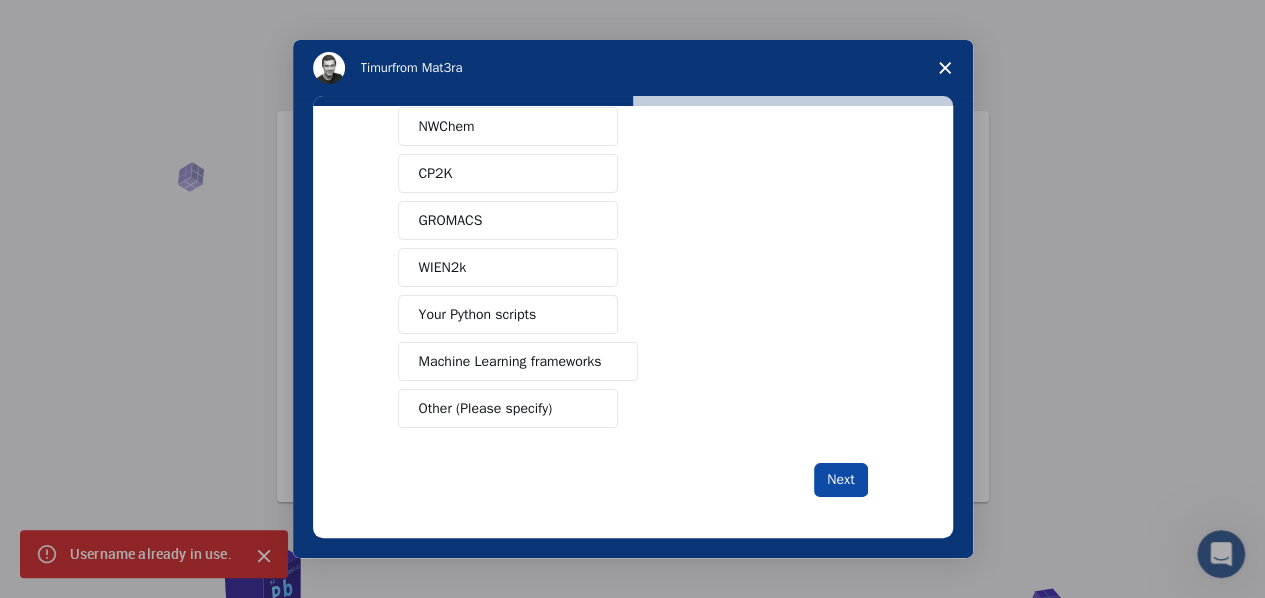 click on "Next" at bounding box center [840, 480] 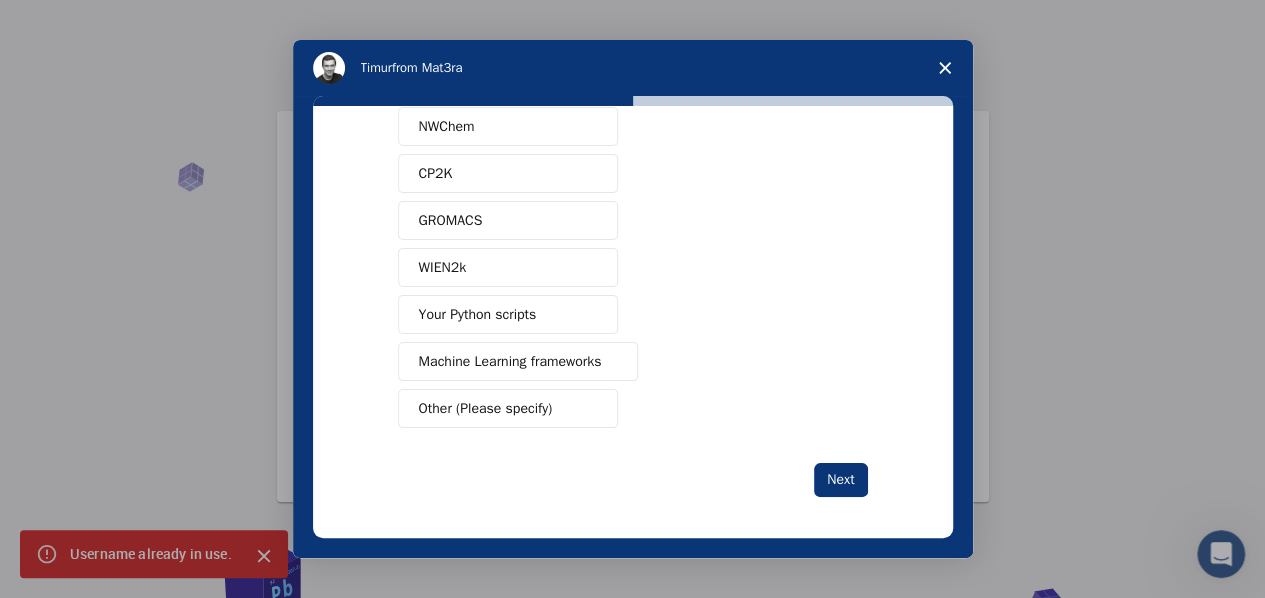 scroll, scrollTop: 0, scrollLeft: 0, axis: both 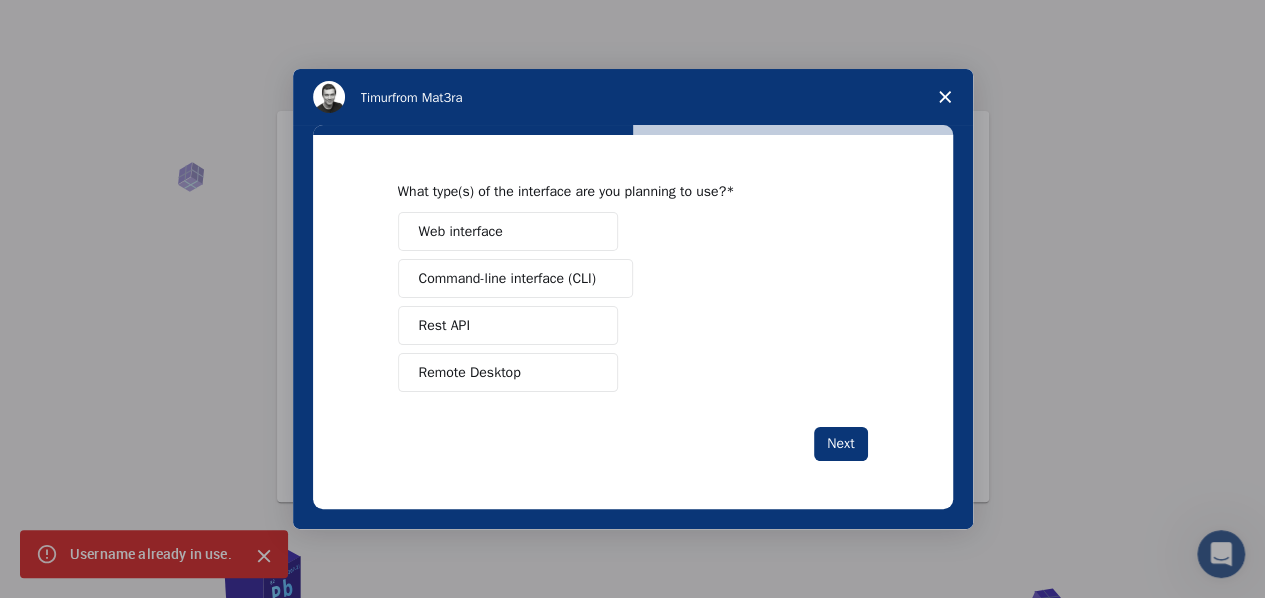 click on "Web interface" at bounding box center (461, 231) 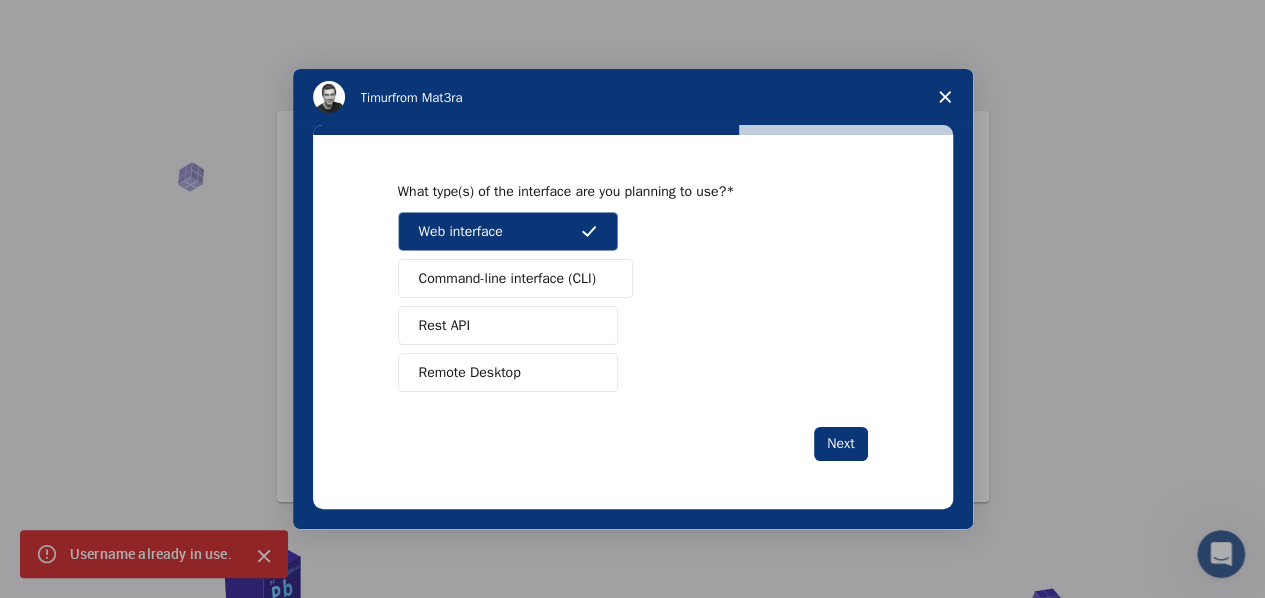 click on "Command-line interface (CLI)" at bounding box center (507, 278) 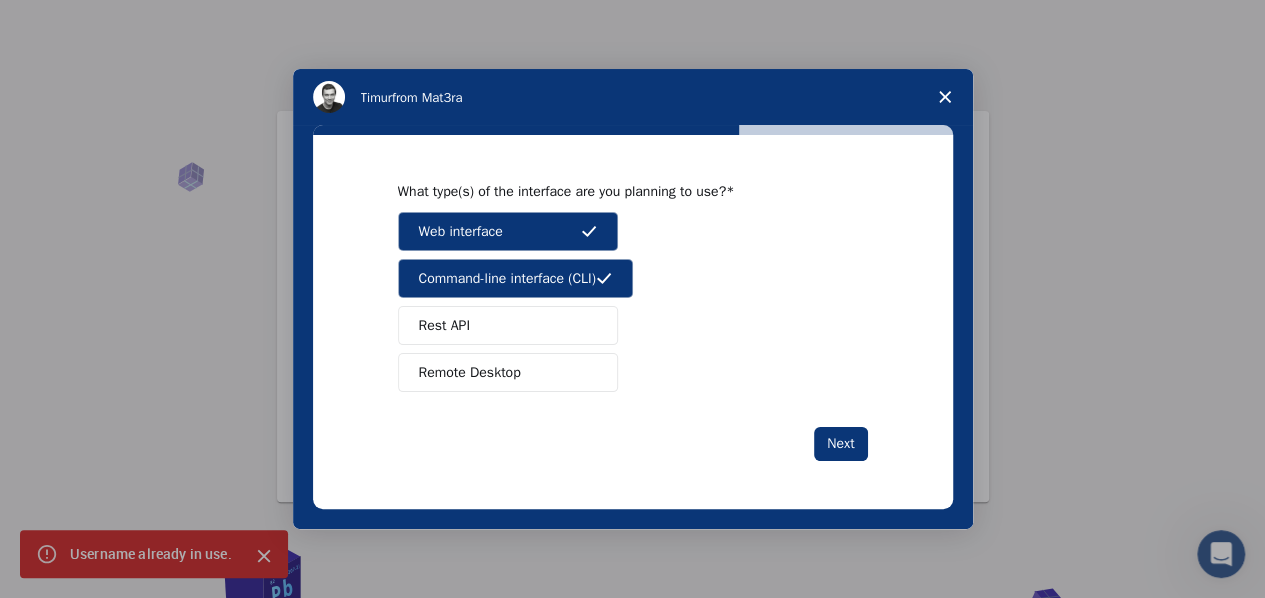 click on "Rest API" at bounding box center (508, 325) 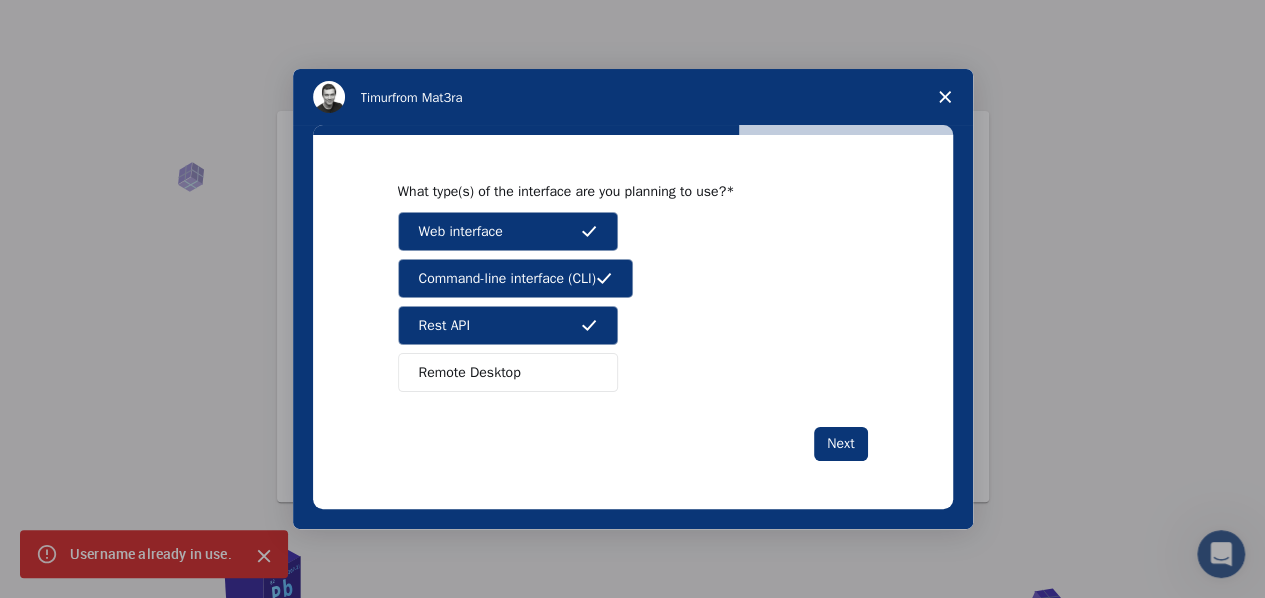 click on "Remote Desktop" at bounding box center [470, 372] 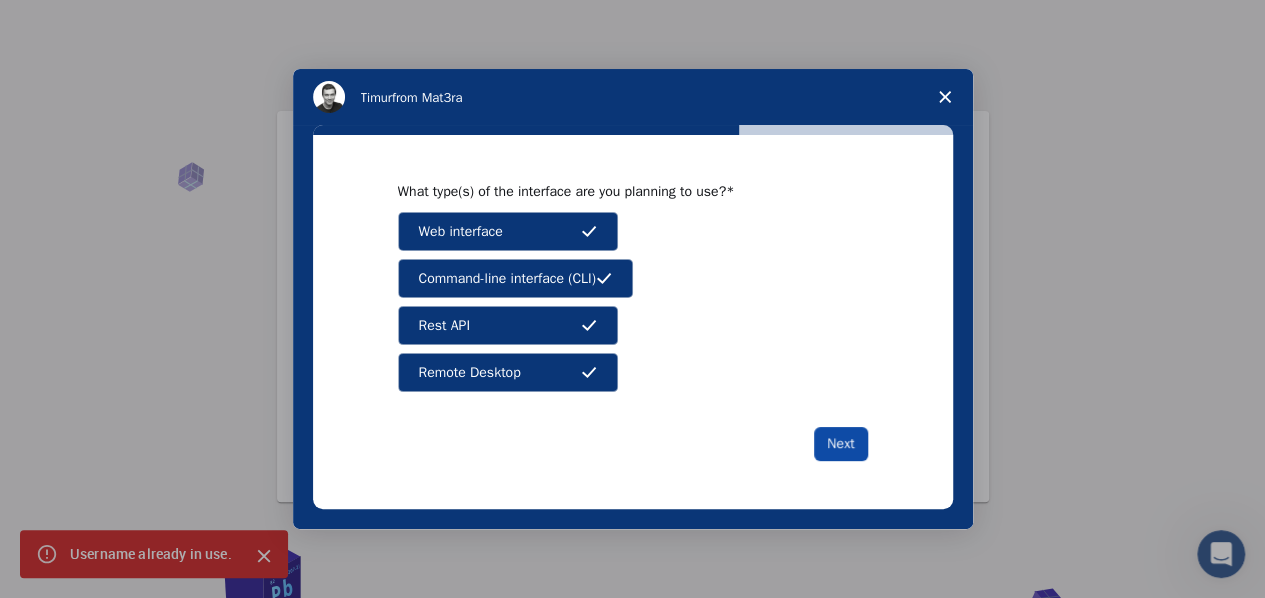 click on "Next" at bounding box center [840, 444] 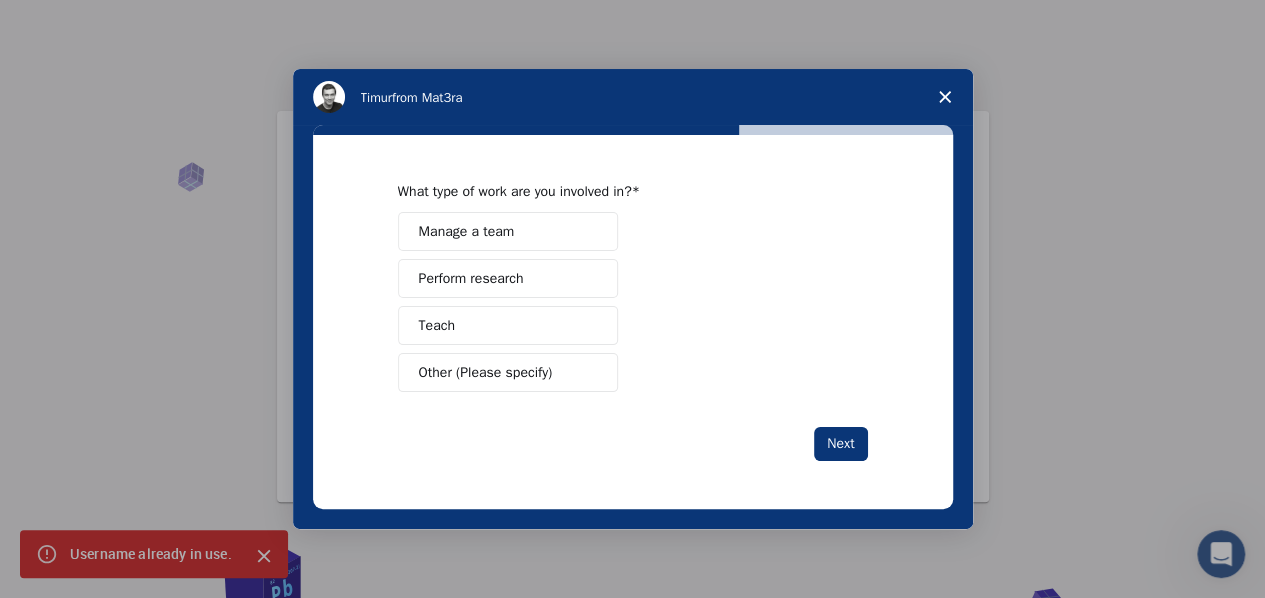 click on "Perform research" at bounding box center (508, 278) 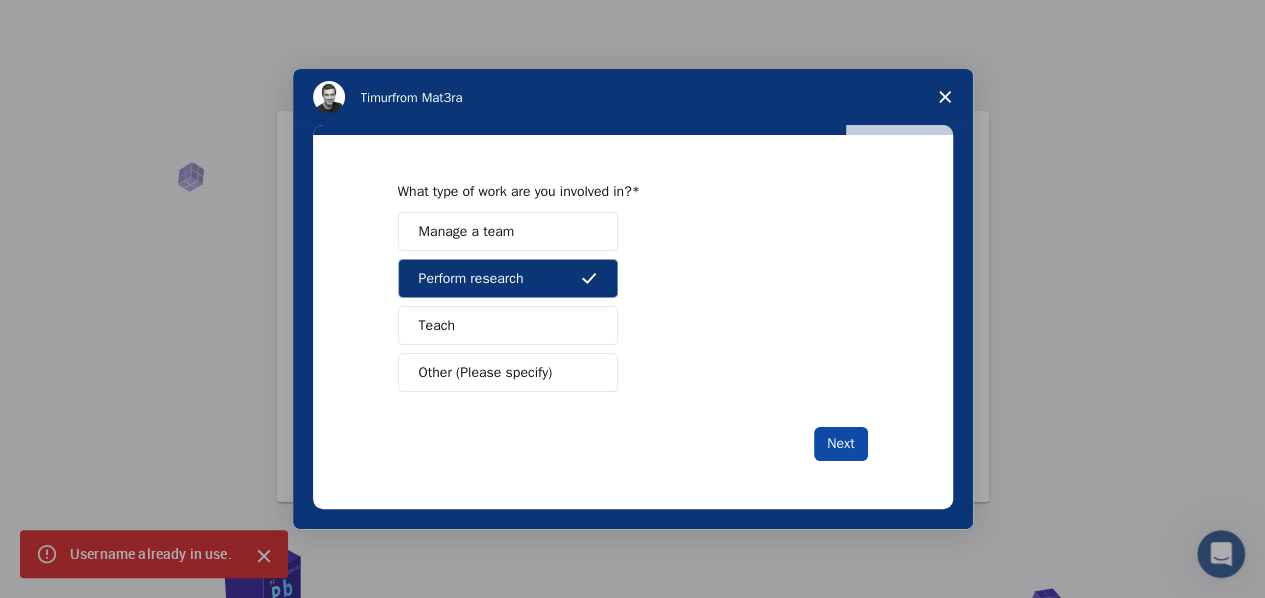 click on "Next" at bounding box center [840, 444] 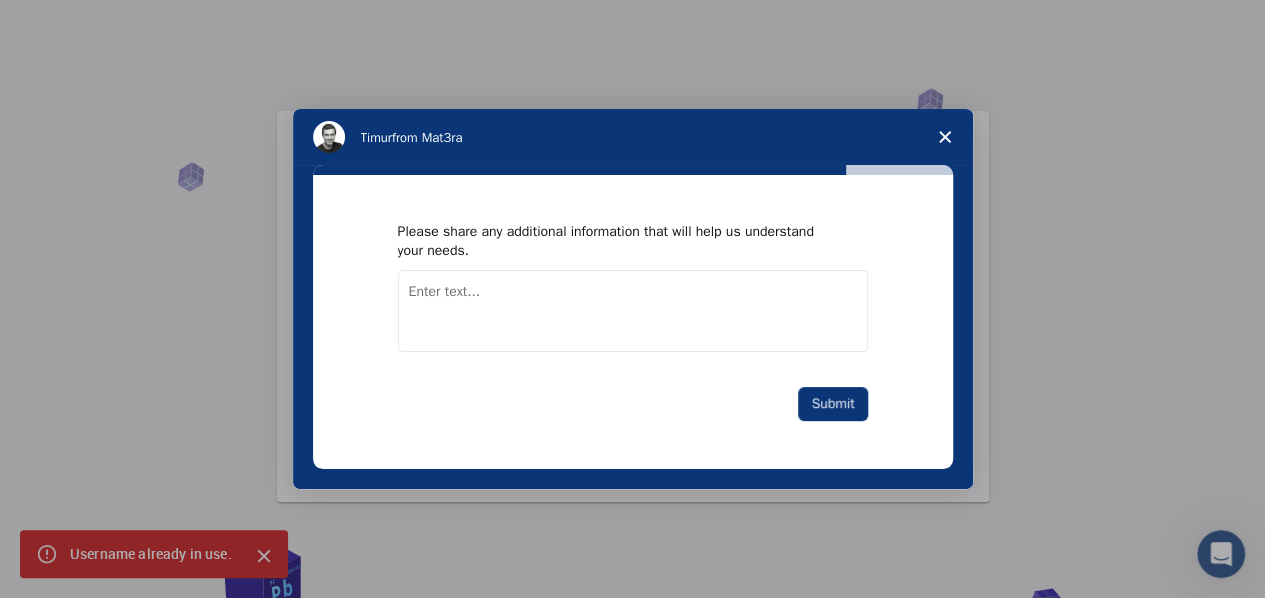 click at bounding box center [633, 311] 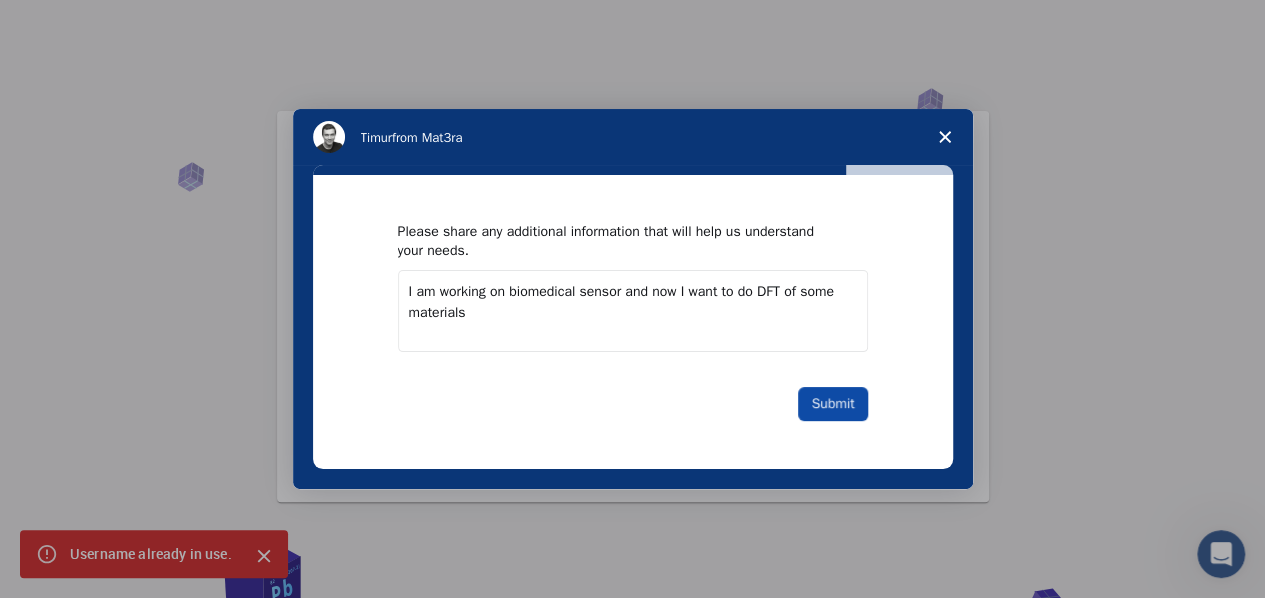 type on "I am working on biomedical sensor and now I want to do DFT of some materials" 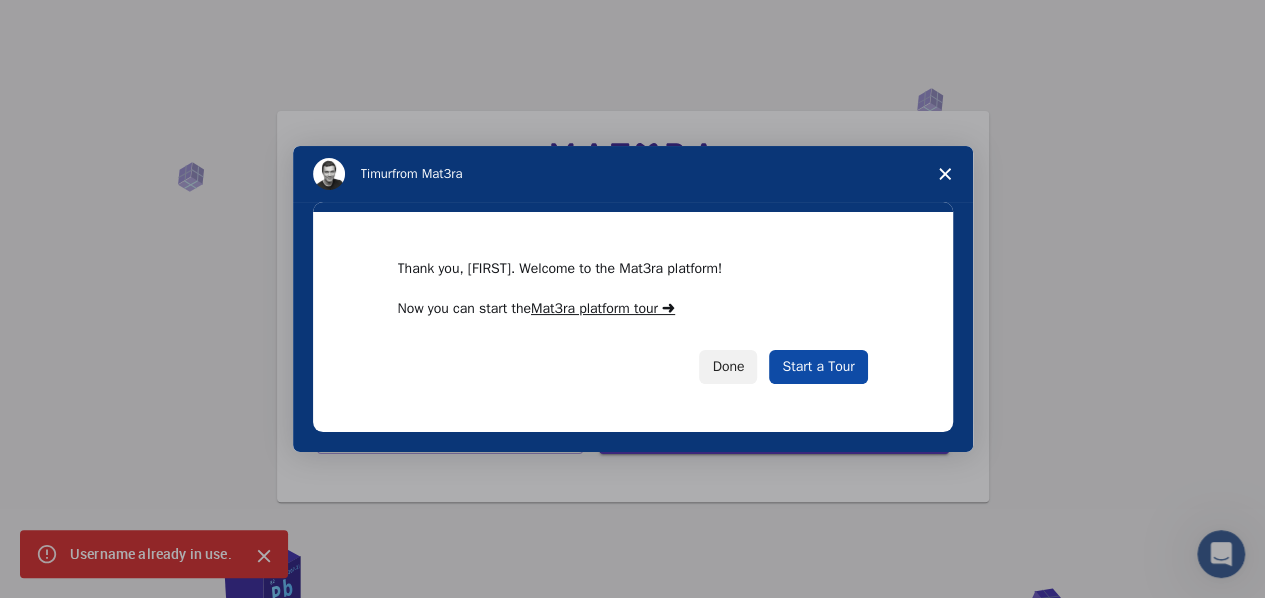 click on "Start a Tour" at bounding box center (818, 367) 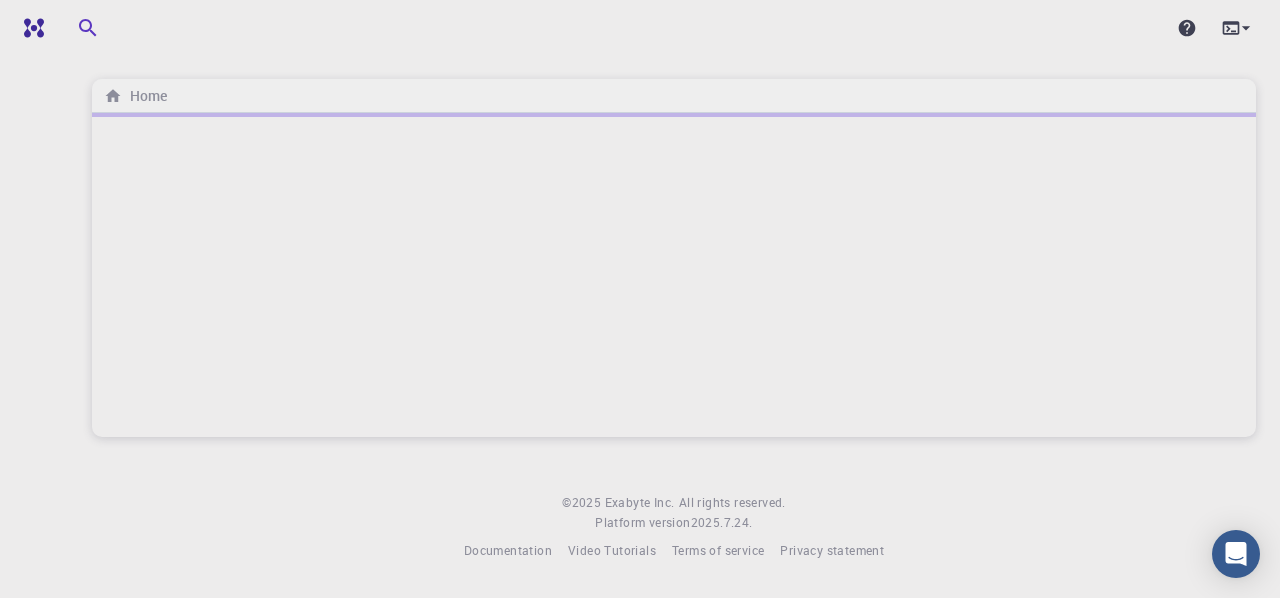 scroll, scrollTop: 0, scrollLeft: 0, axis: both 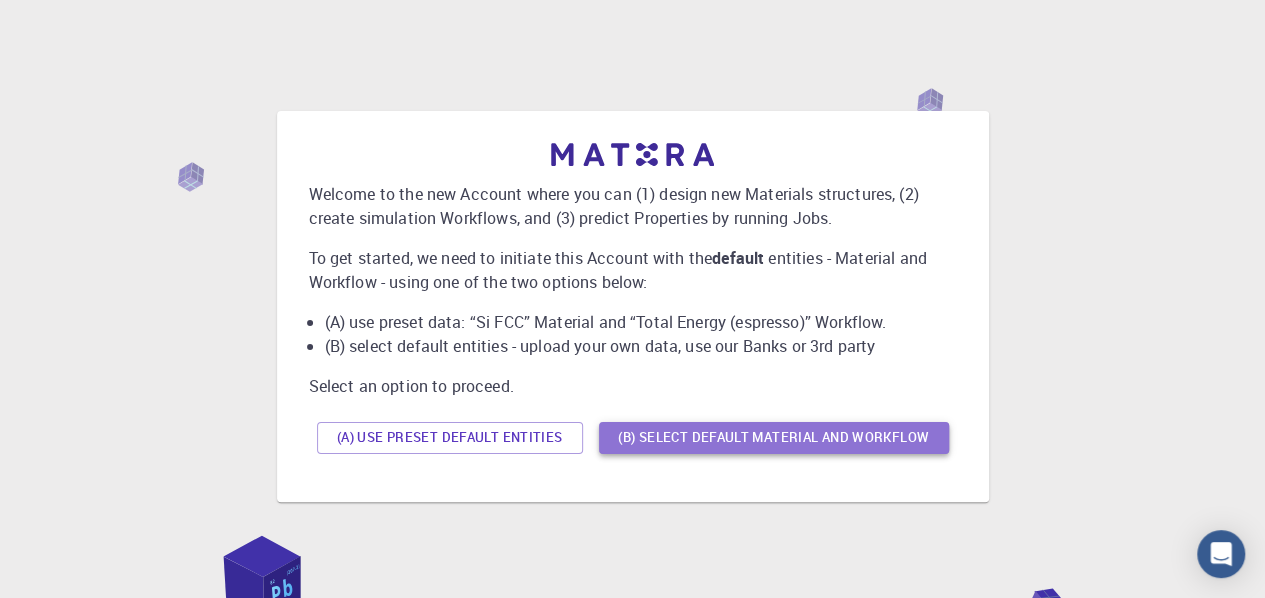 click on "(B) Select default material and workflow" at bounding box center [774, 438] 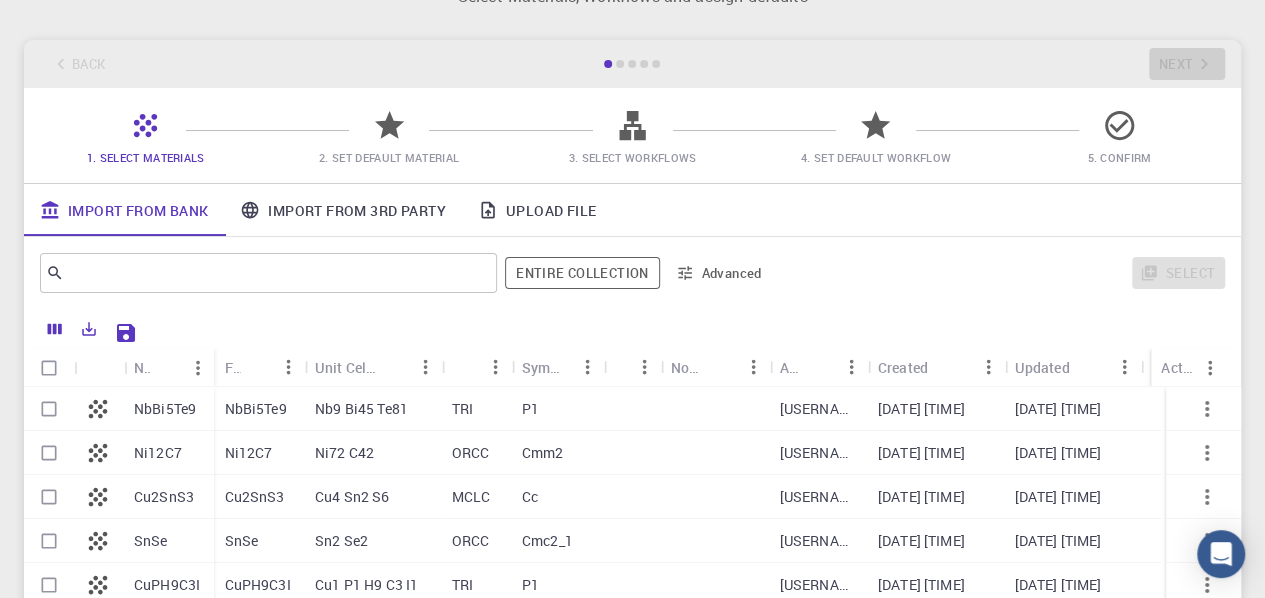 scroll, scrollTop: 100, scrollLeft: 0, axis: vertical 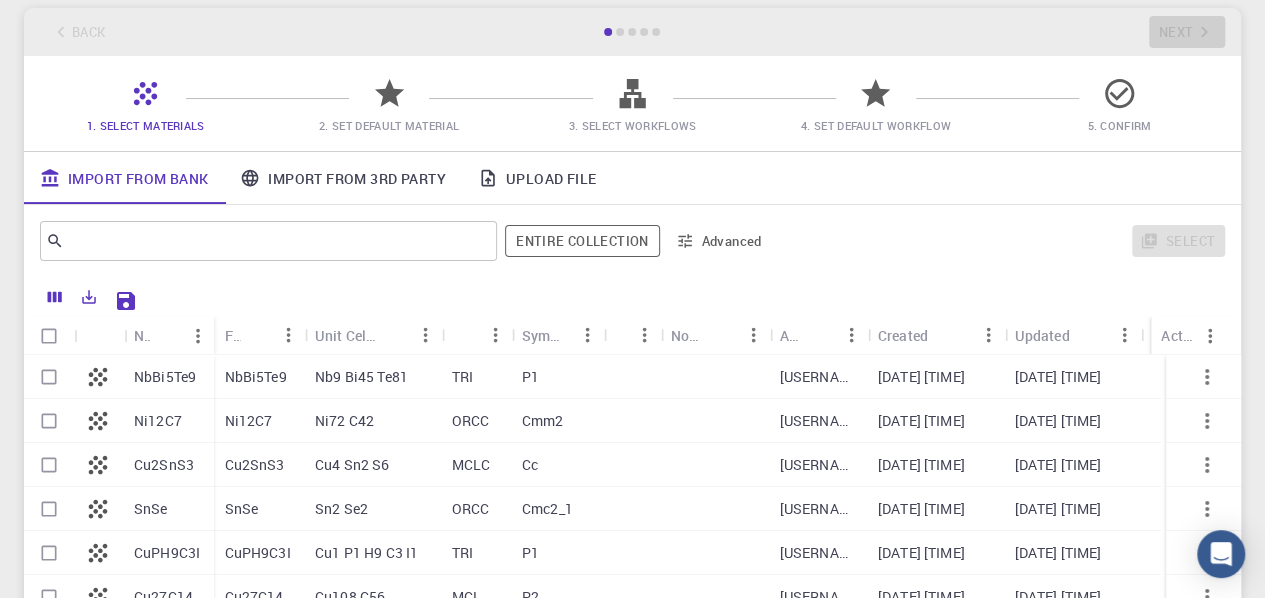 click at bounding box center [715, 377] 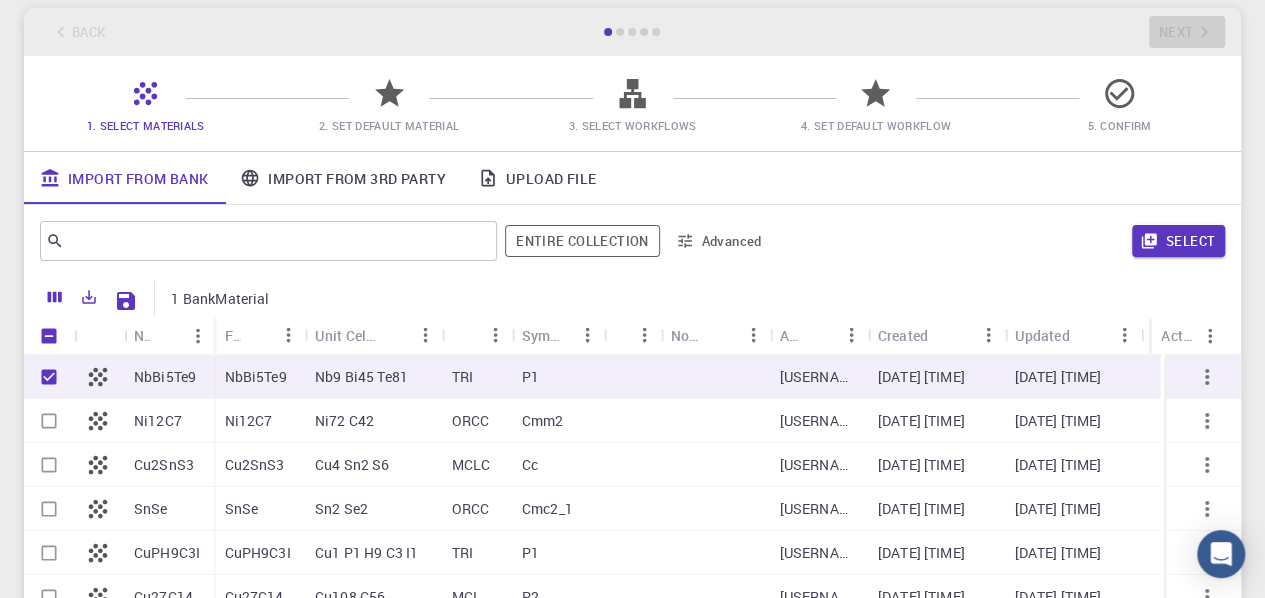 click at bounding box center (715, 377) 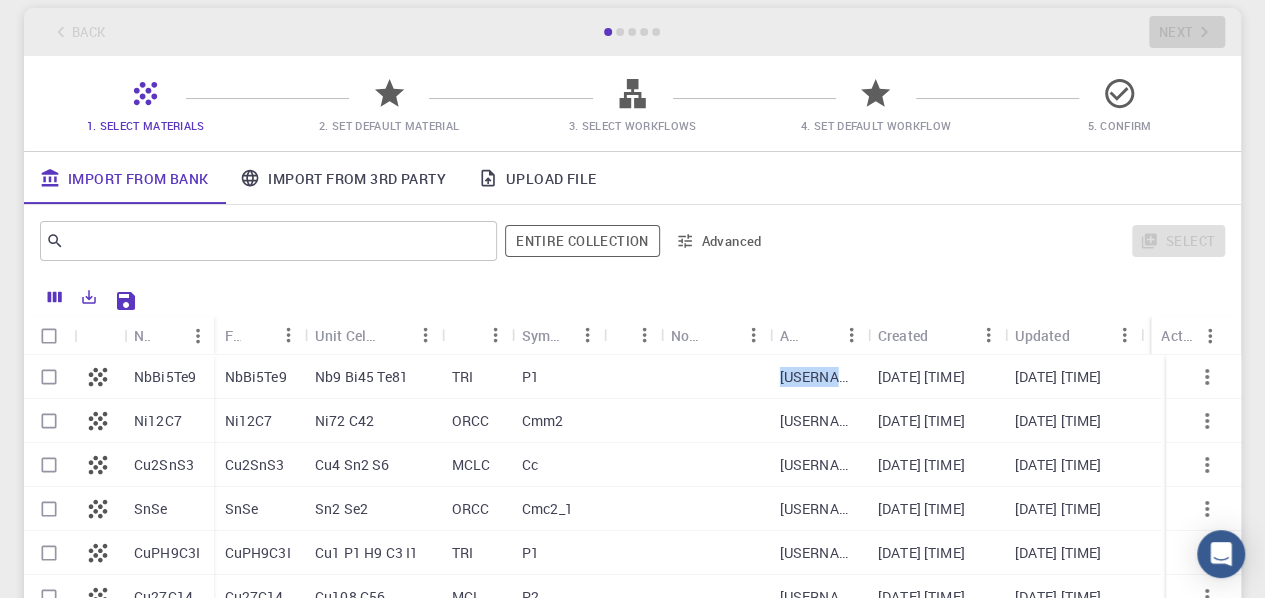click at bounding box center [715, 377] 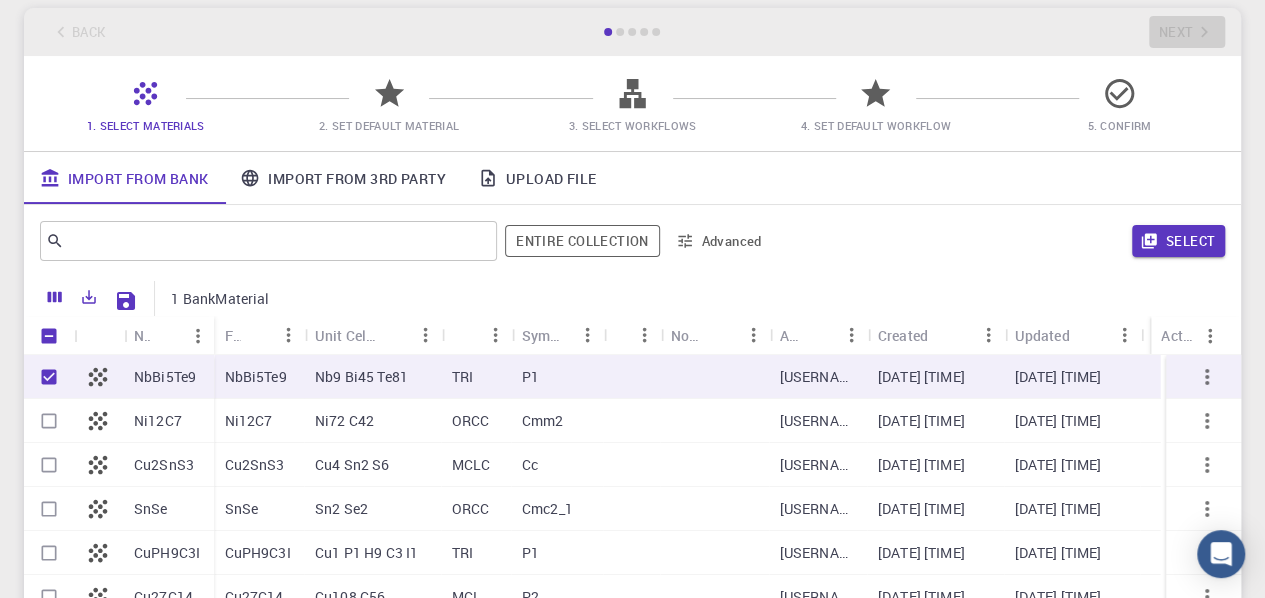 click on "P1" at bounding box center (558, 377) 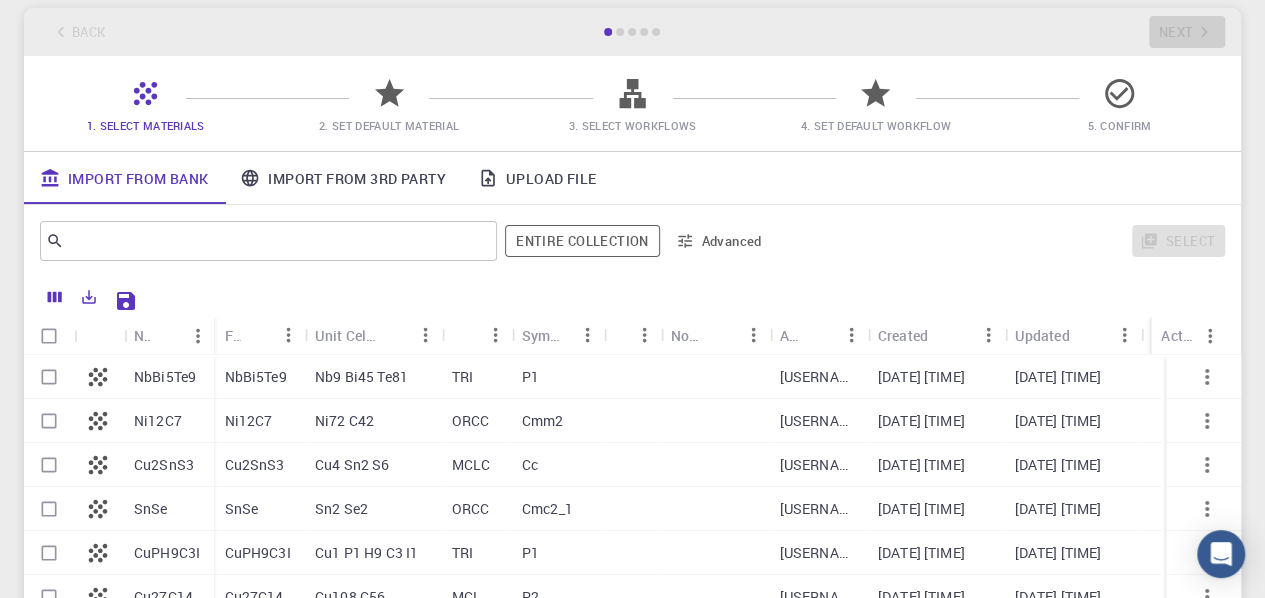 click on "Import From 3rd Party" at bounding box center [342, 178] 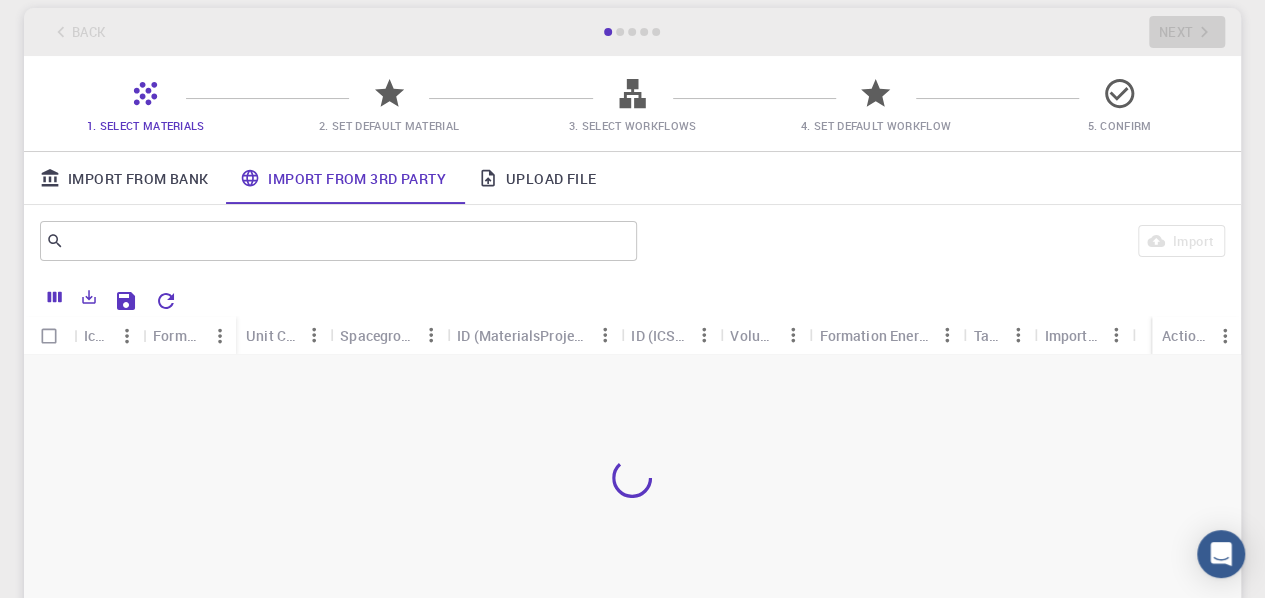 click on "Upload File" at bounding box center (537, 178) 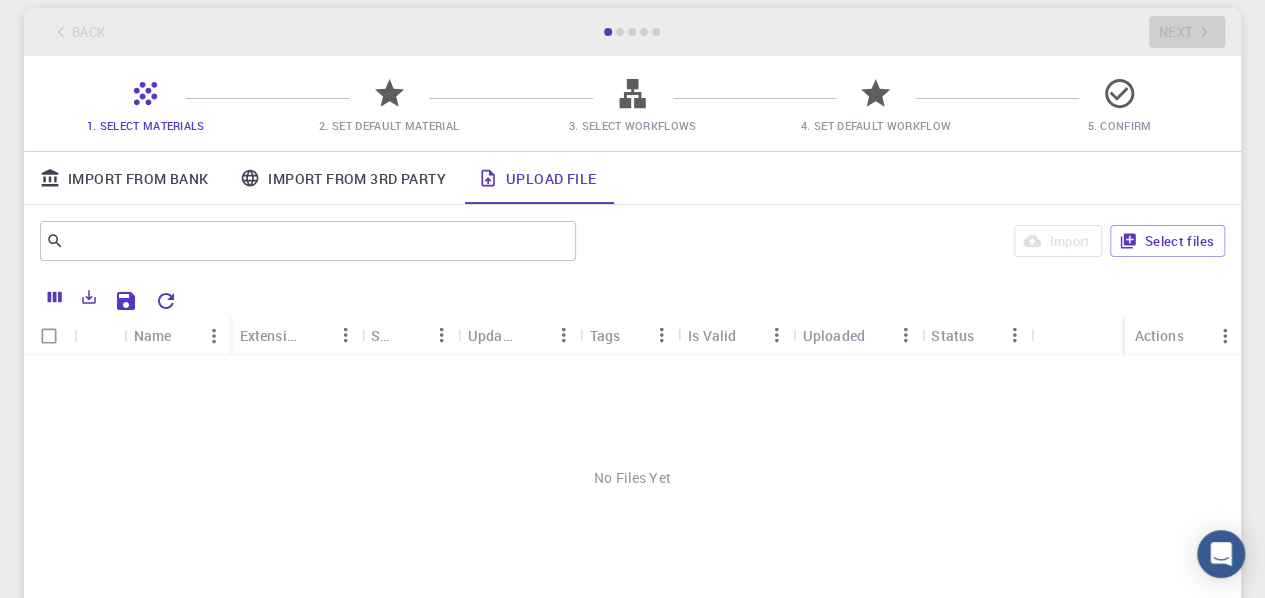 click on "Import From Bank" at bounding box center (124, 178) 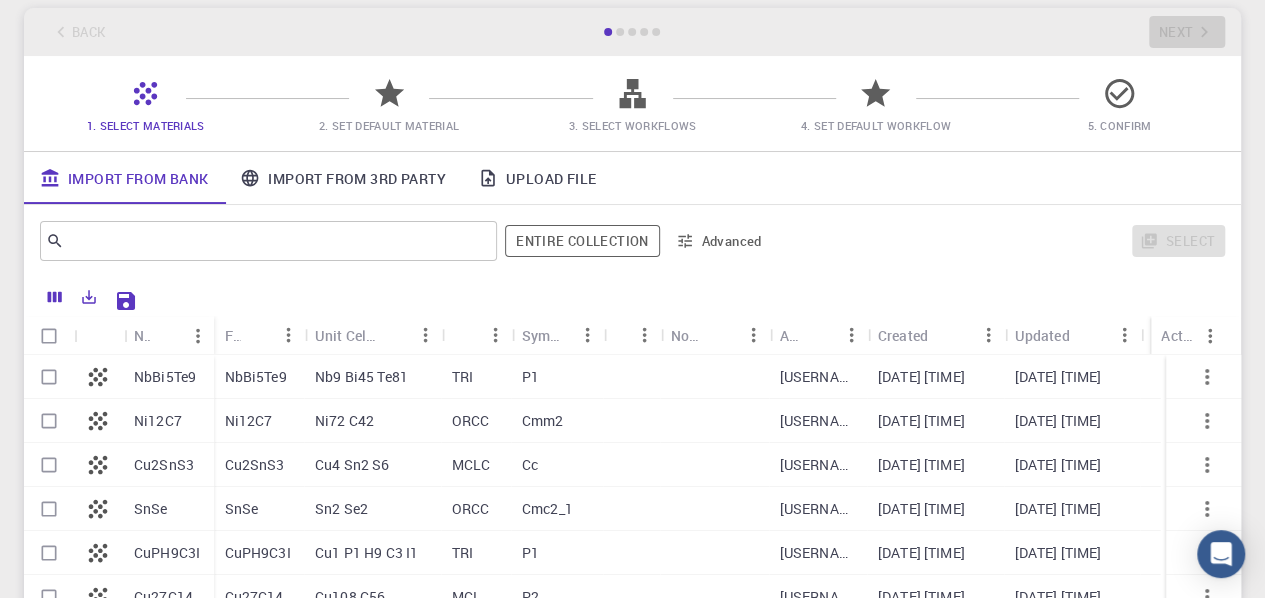 click on "NbBi5Te9" at bounding box center (255, 377) 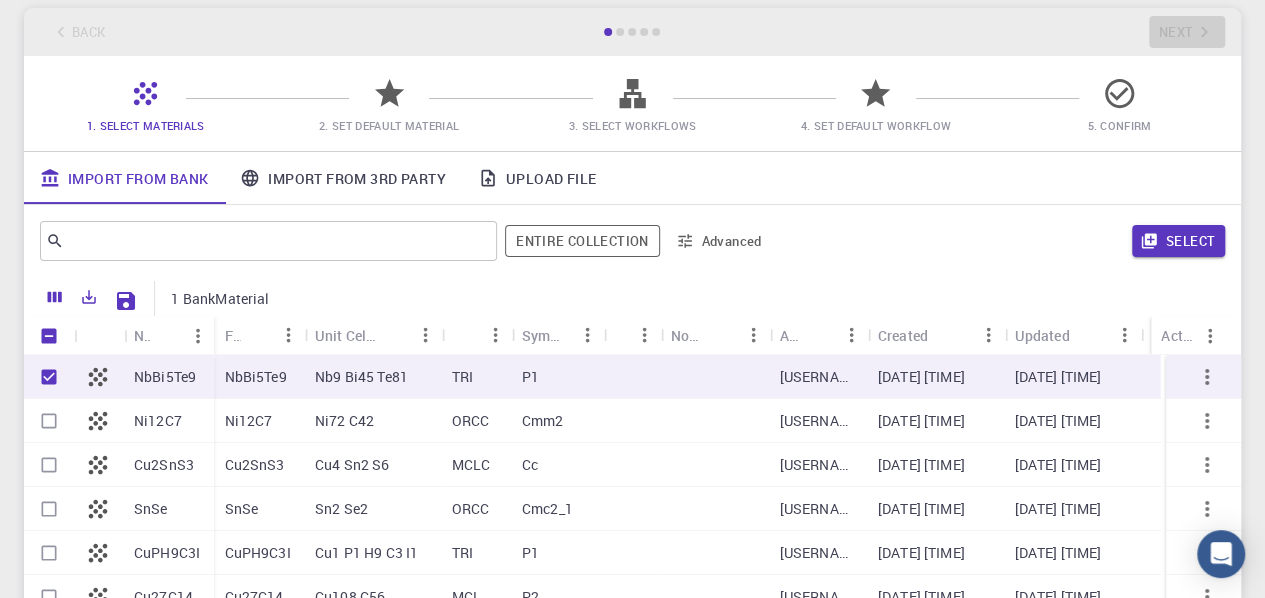 click on "Ni12C7" at bounding box center [259, 421] 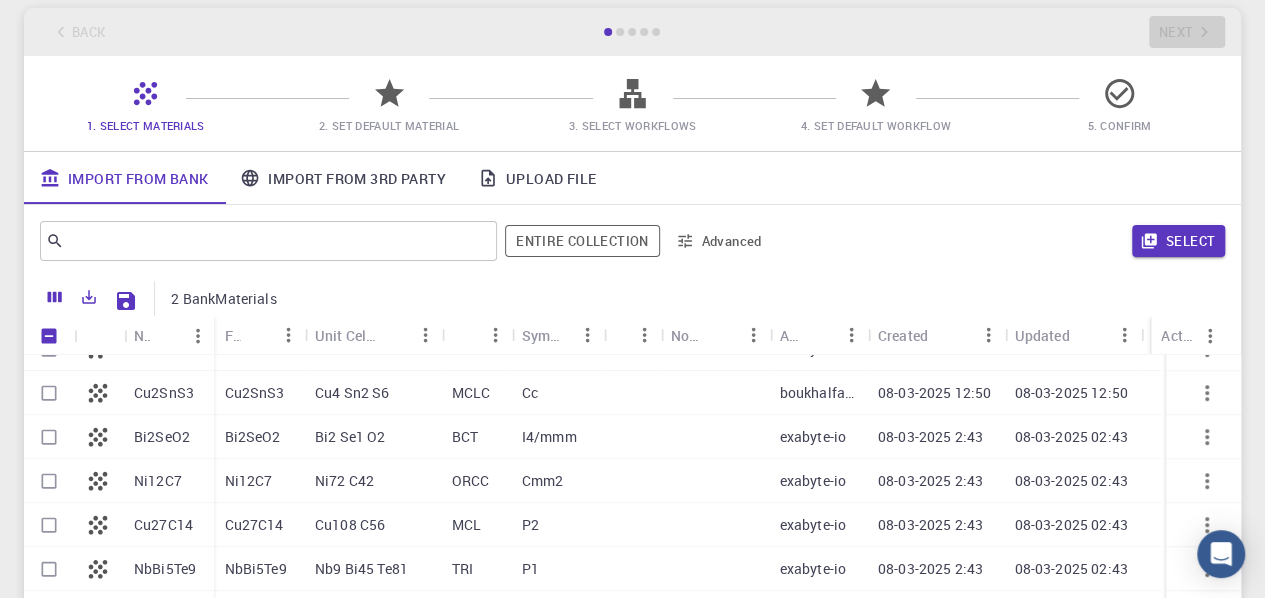 scroll, scrollTop: 635, scrollLeft: 0, axis: vertical 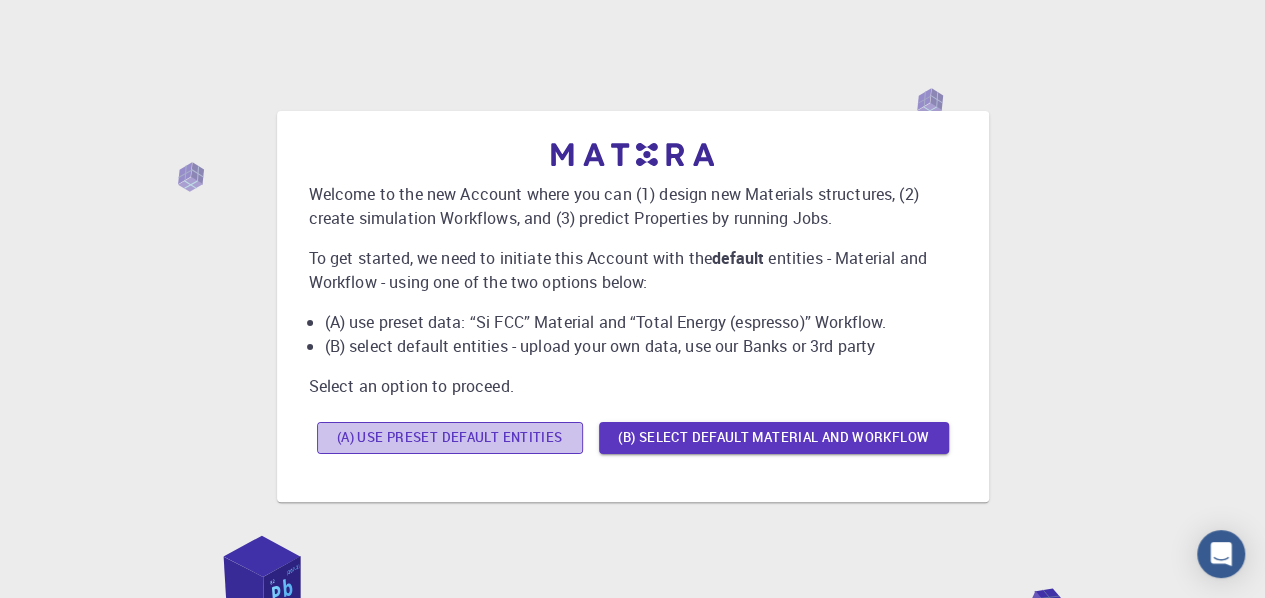 click on "(A) Use preset default entities" at bounding box center [450, 438] 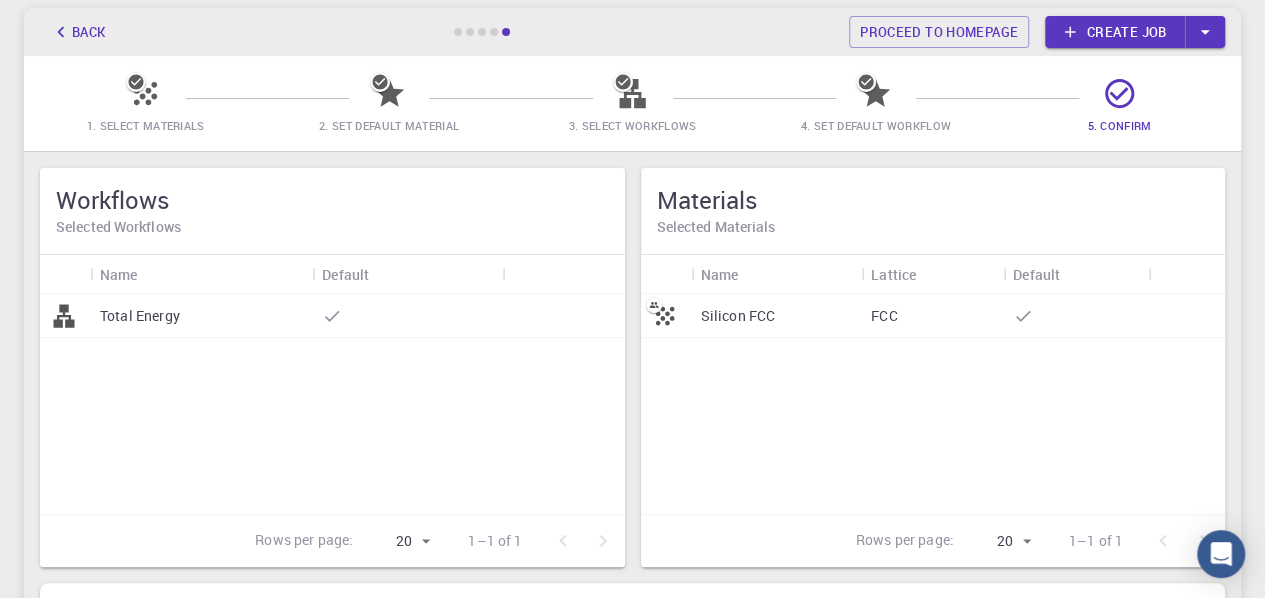 scroll, scrollTop: 0, scrollLeft: 0, axis: both 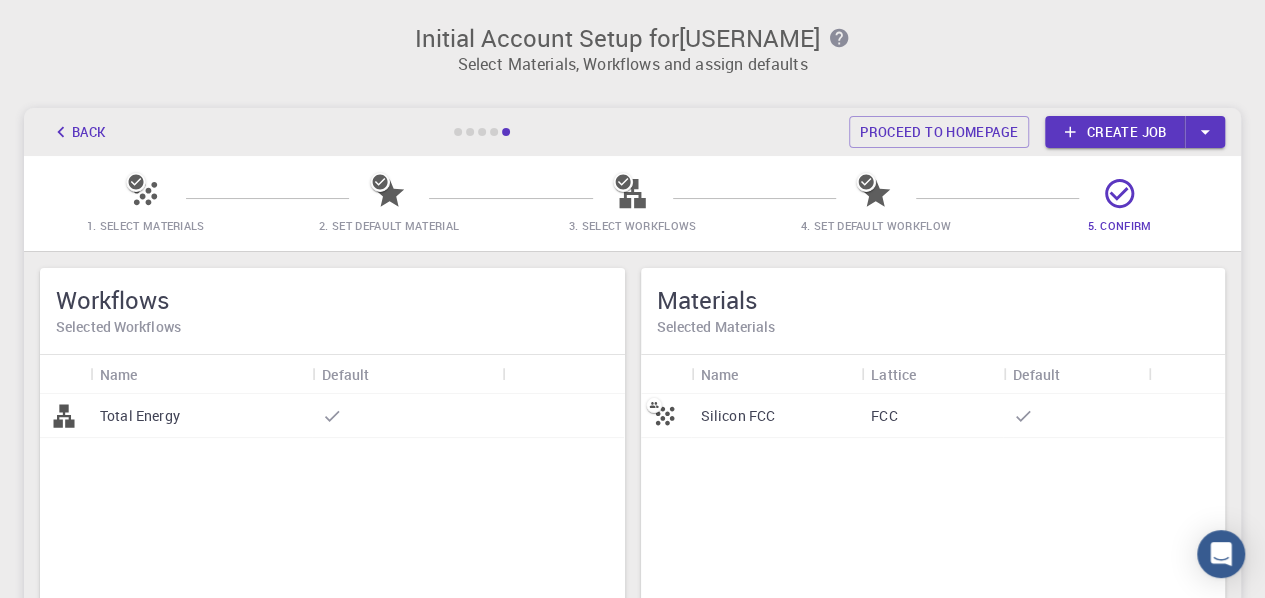 click on "Create job" at bounding box center [1115, 132] 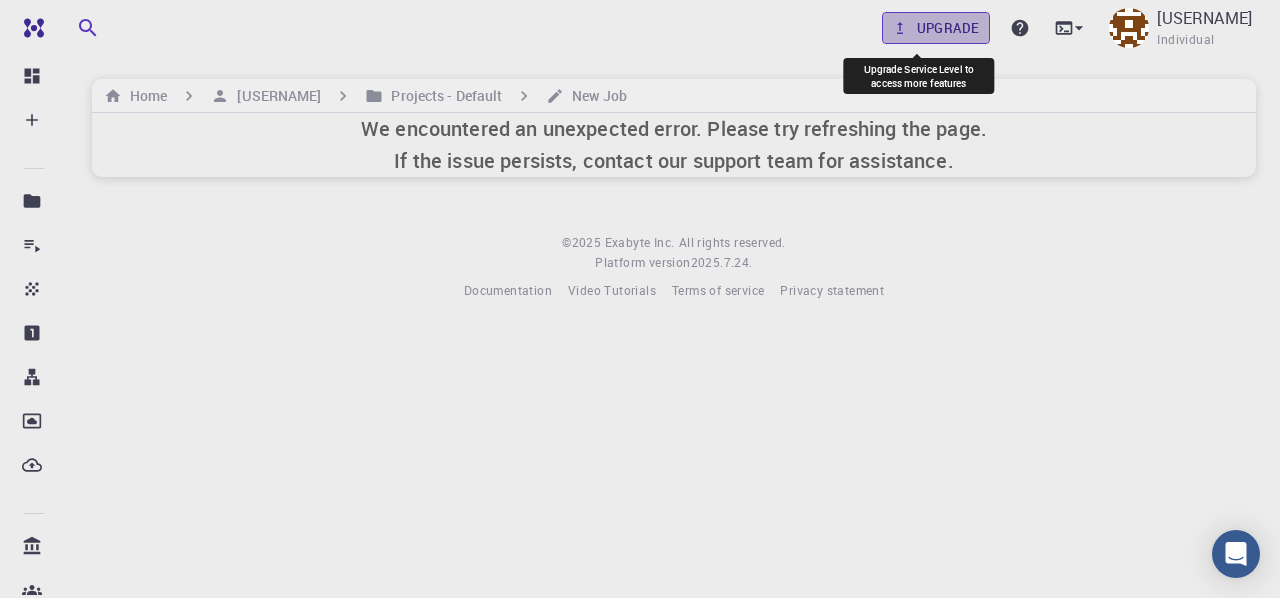 click on "Upgrade" at bounding box center (936, 28) 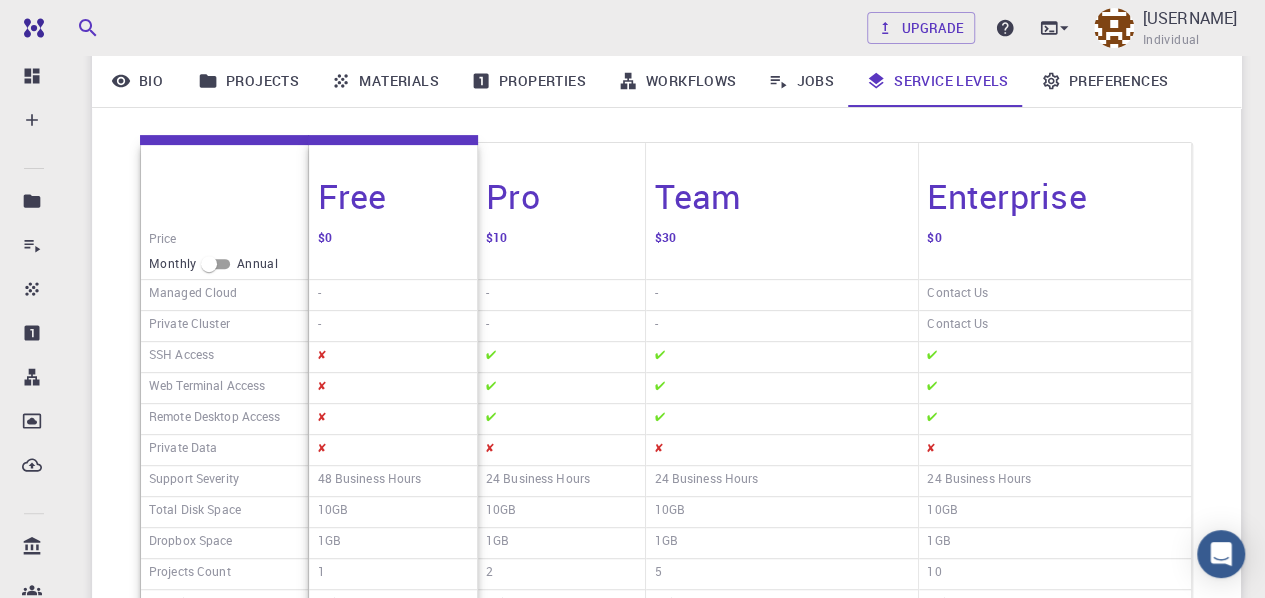 scroll, scrollTop: 100, scrollLeft: 0, axis: vertical 